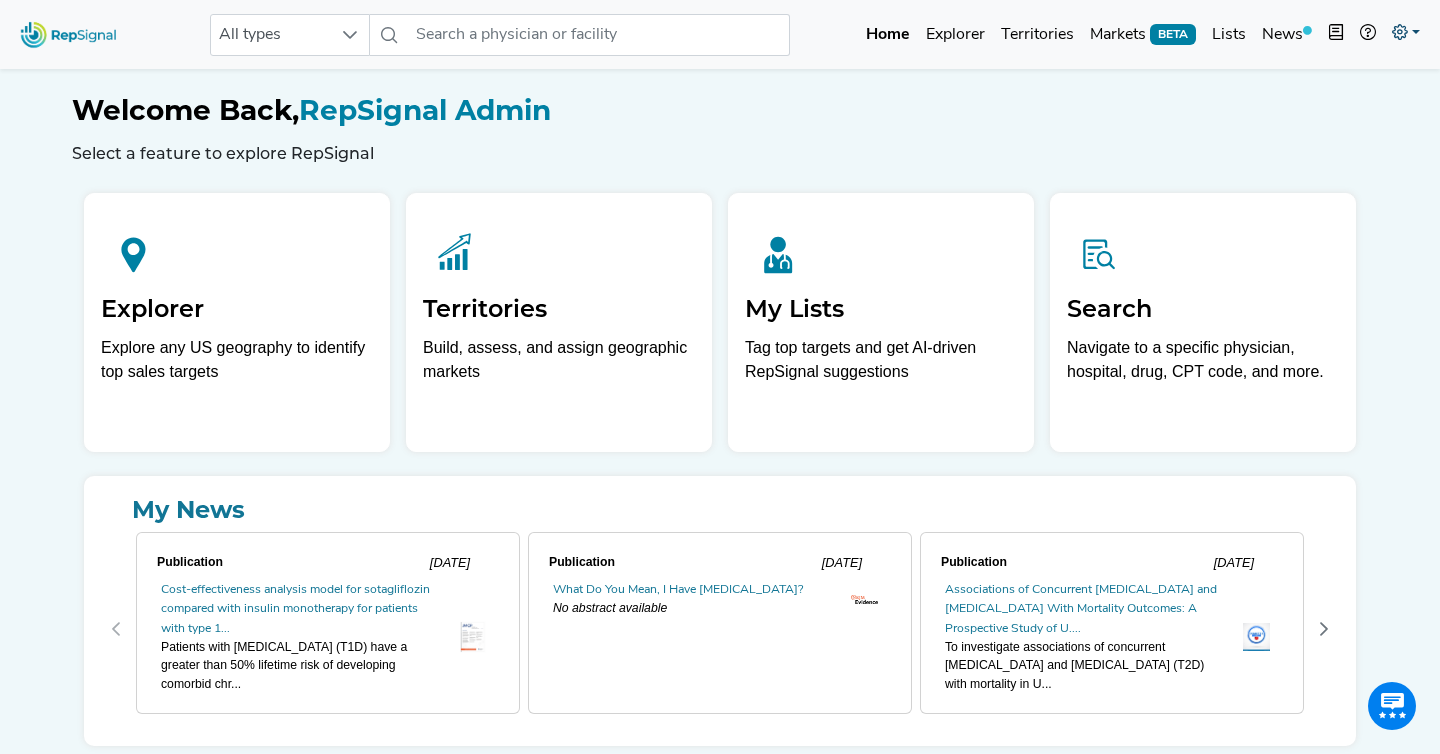 scroll, scrollTop: 0, scrollLeft: 0, axis: both 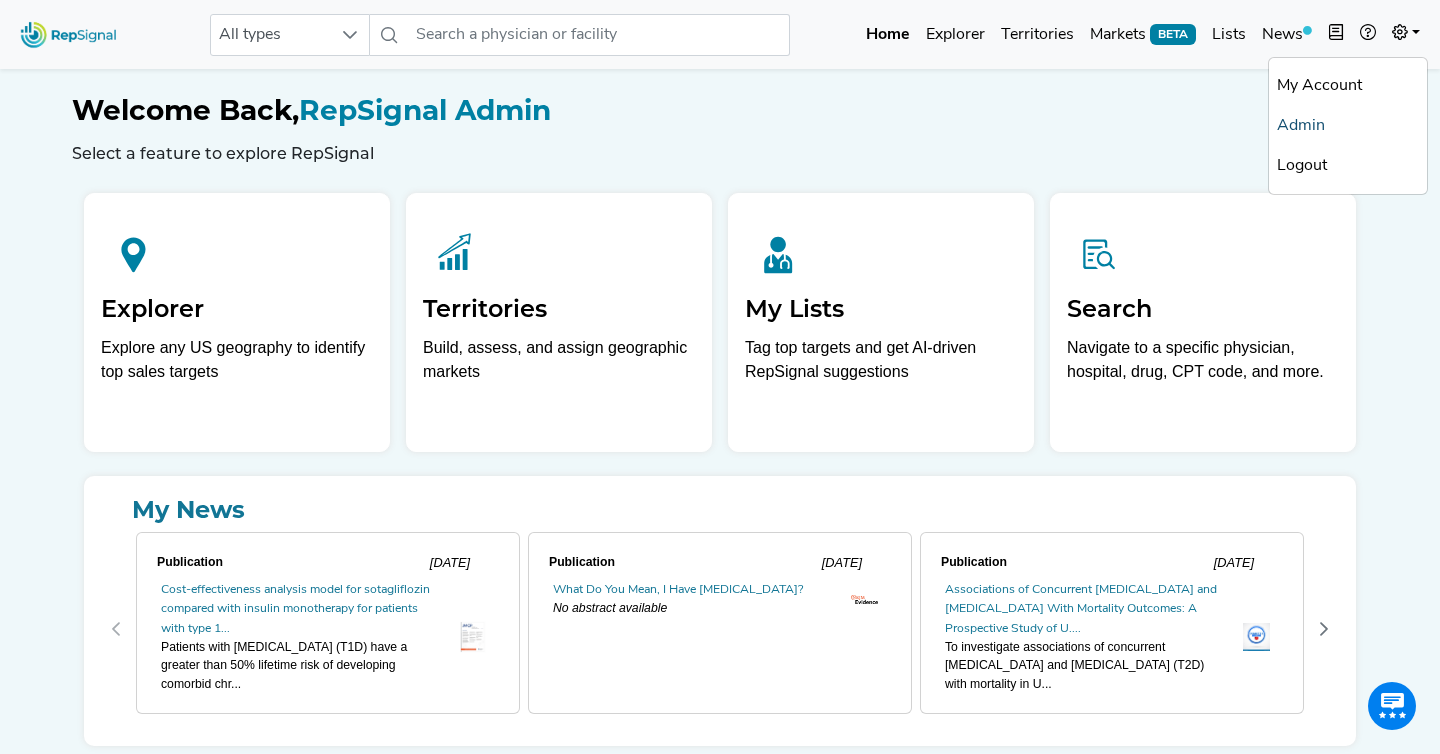 click on "Admin" at bounding box center (1348, 126) 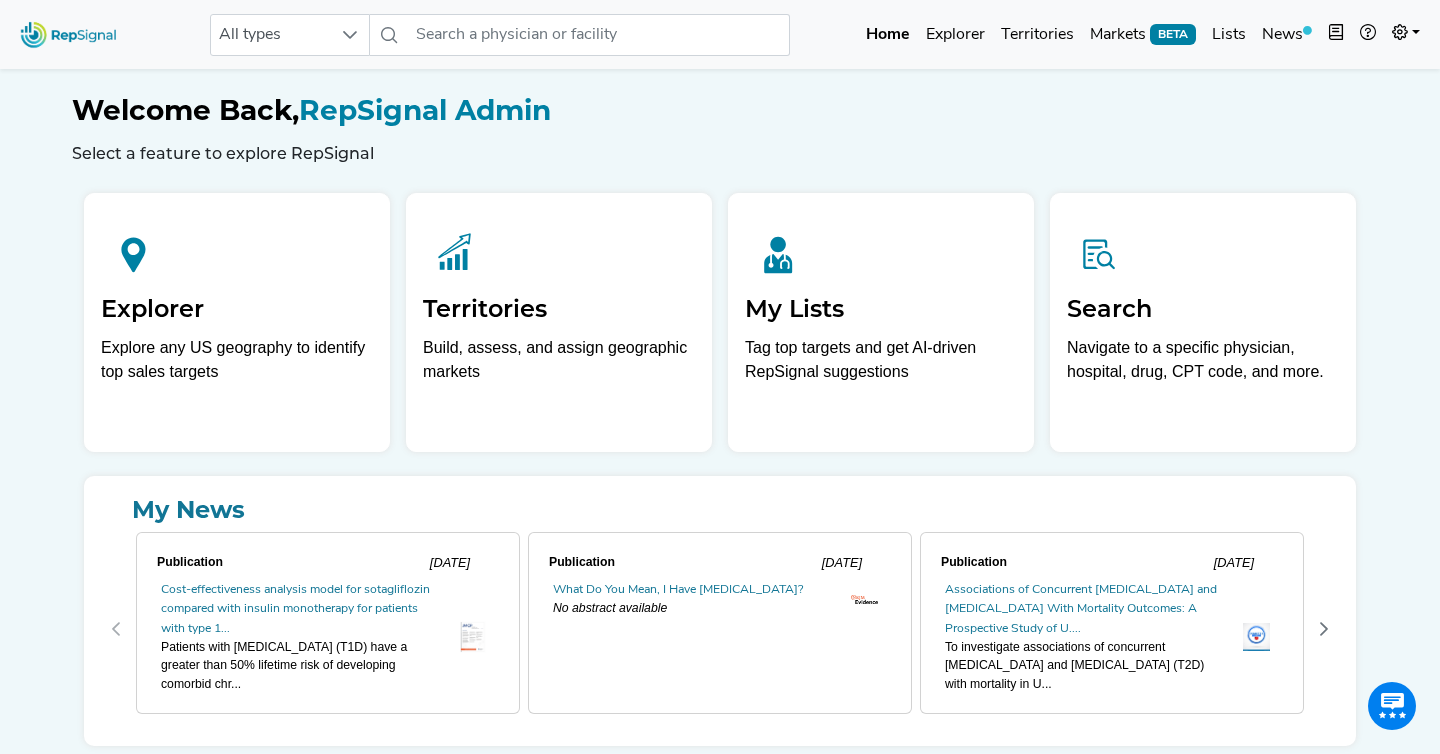 scroll, scrollTop: 0, scrollLeft: 0, axis: both 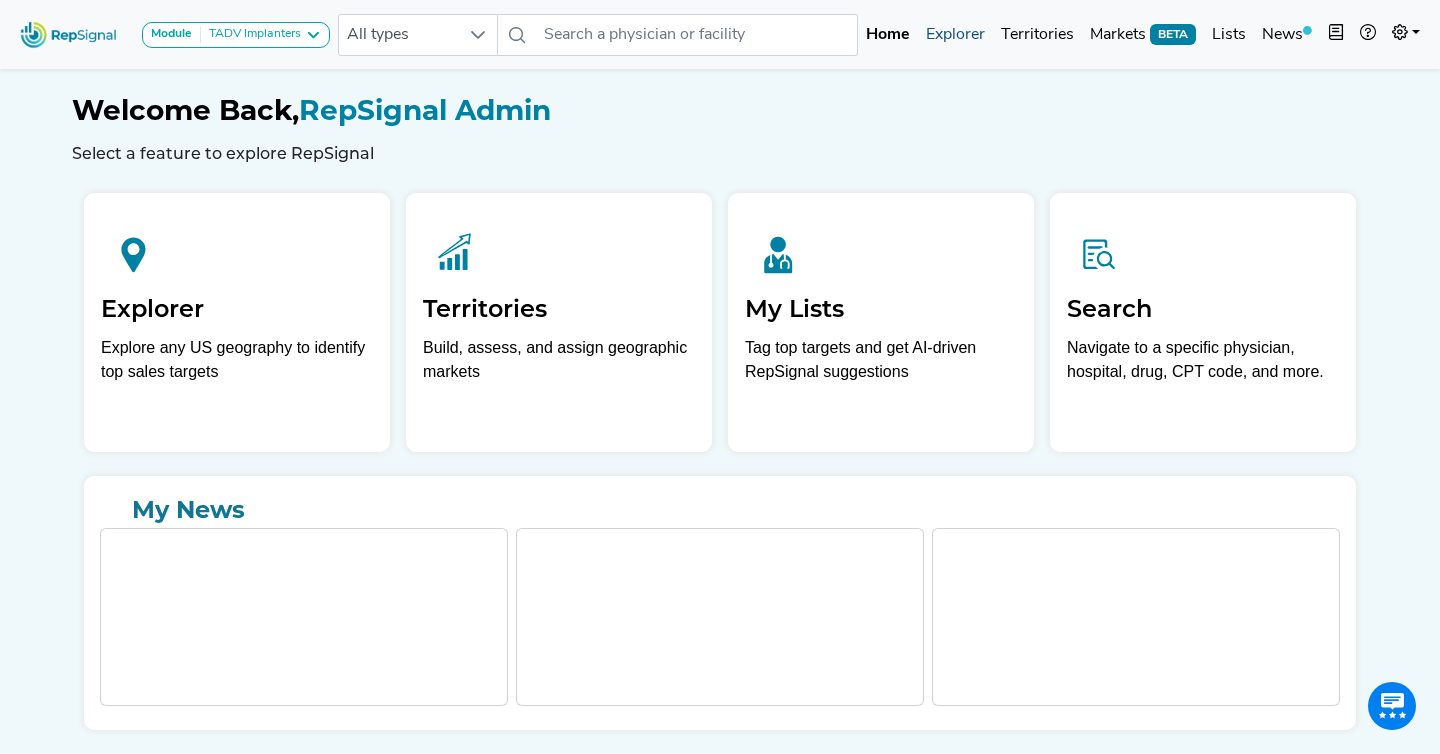 click on "Explorer" at bounding box center [955, 35] 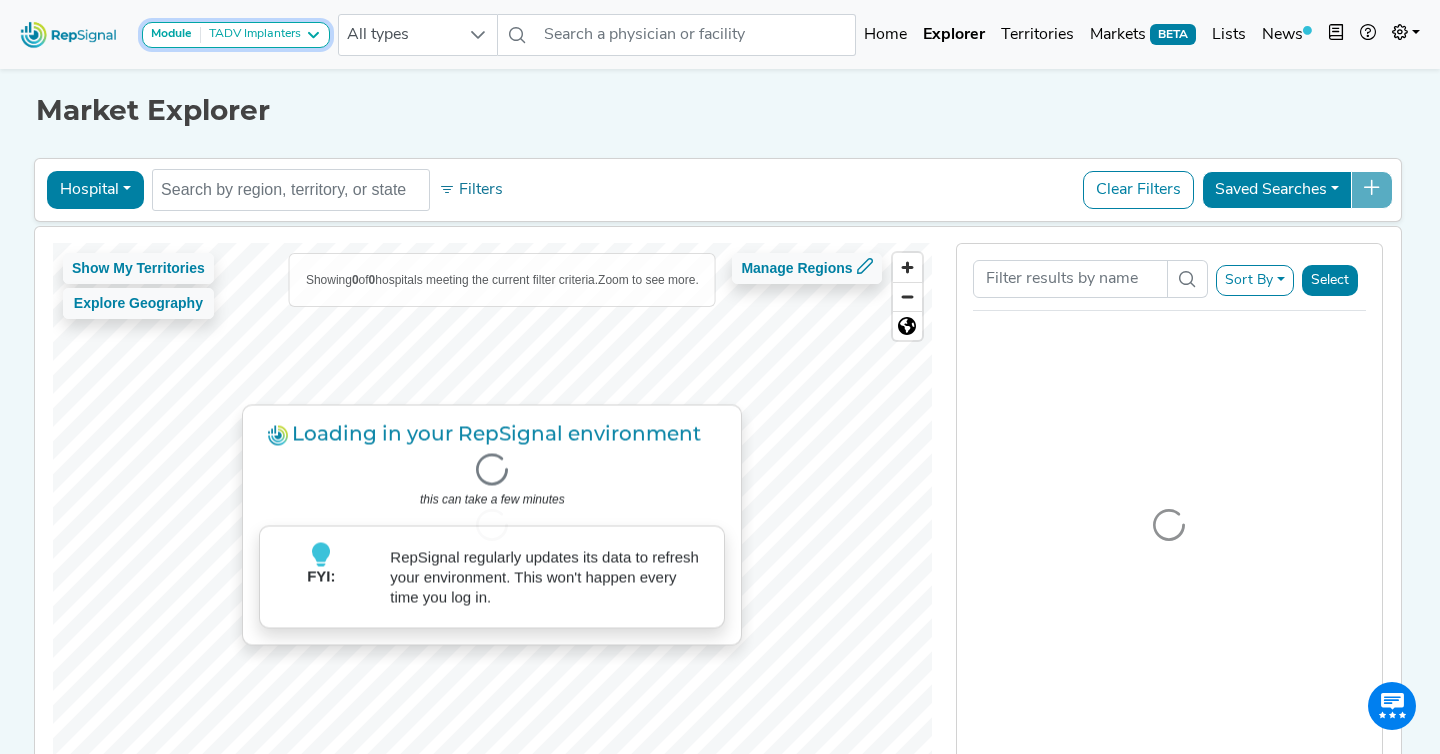 click at bounding box center [313, 35] 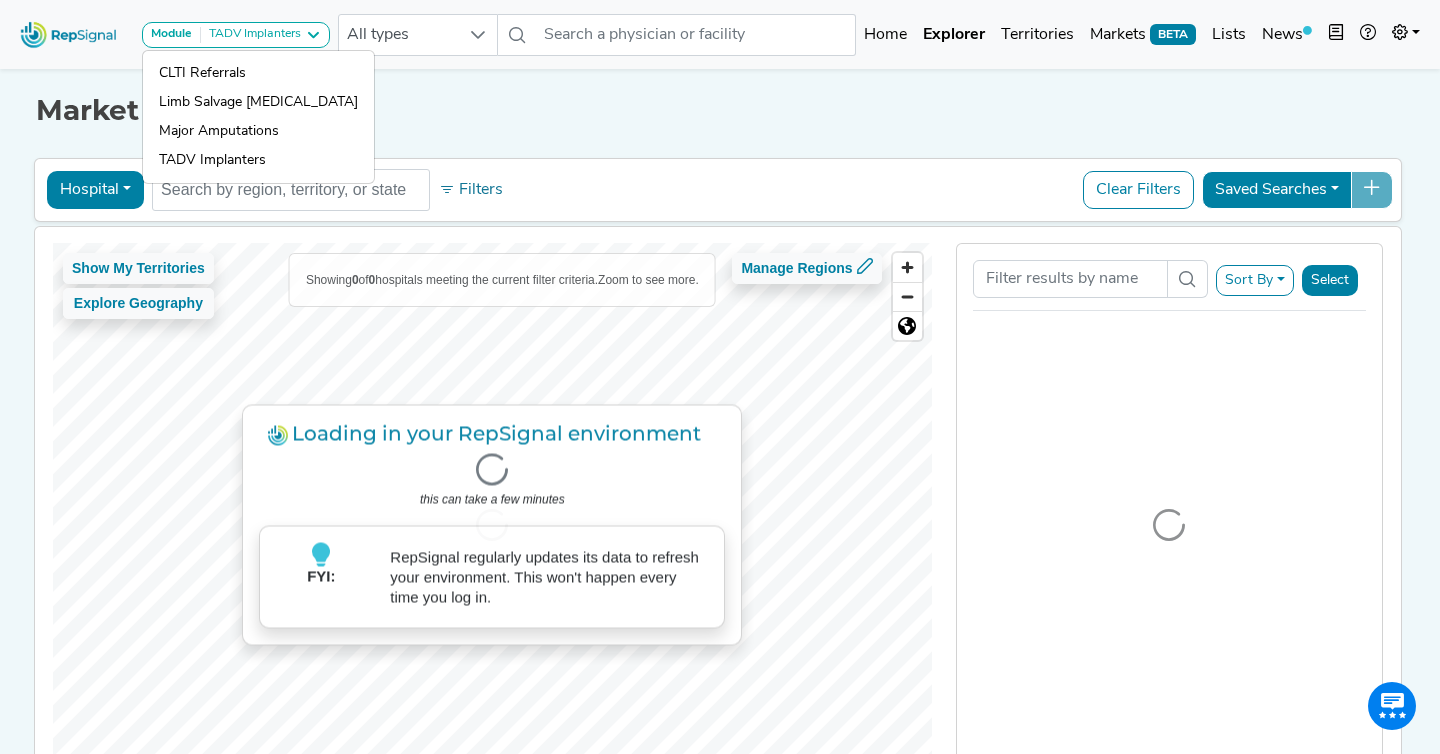 click on "Market Explorer" 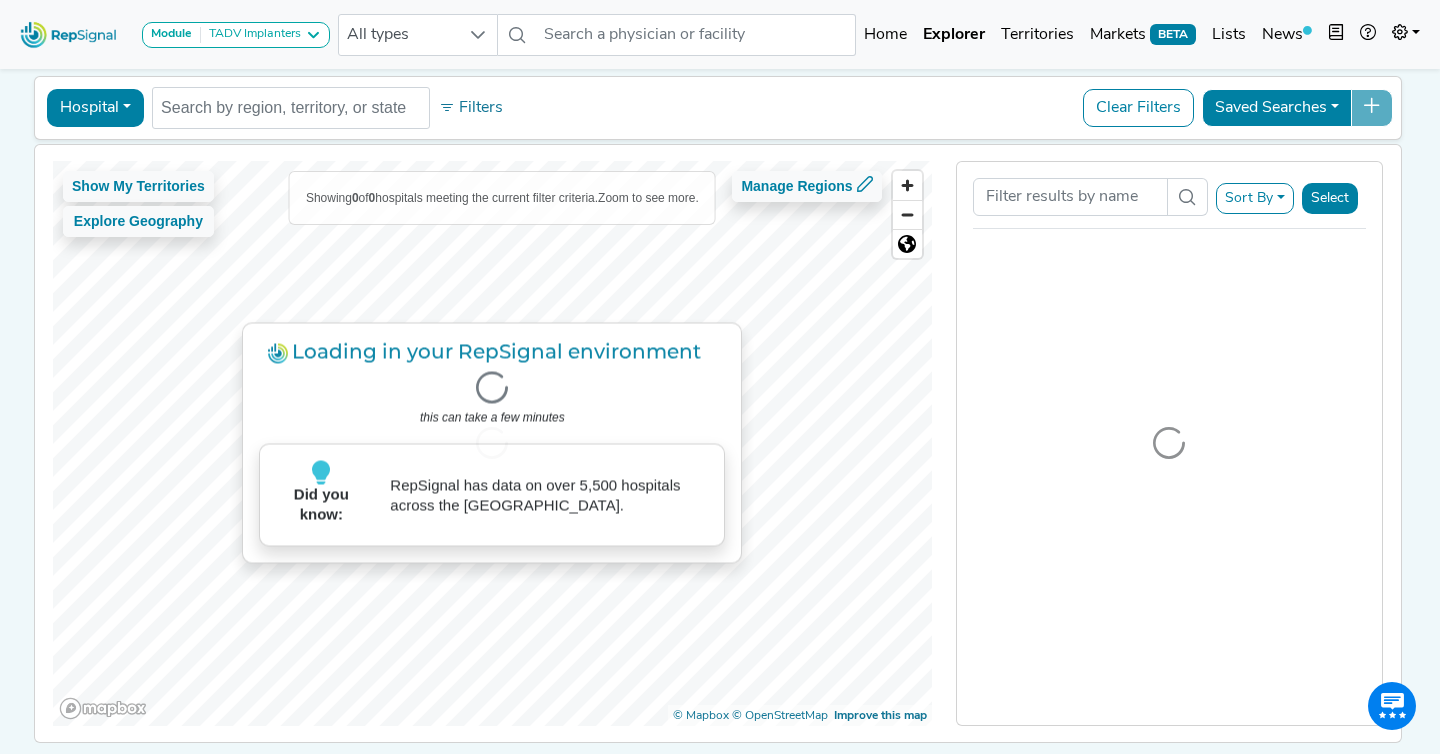scroll, scrollTop: 84, scrollLeft: 0, axis: vertical 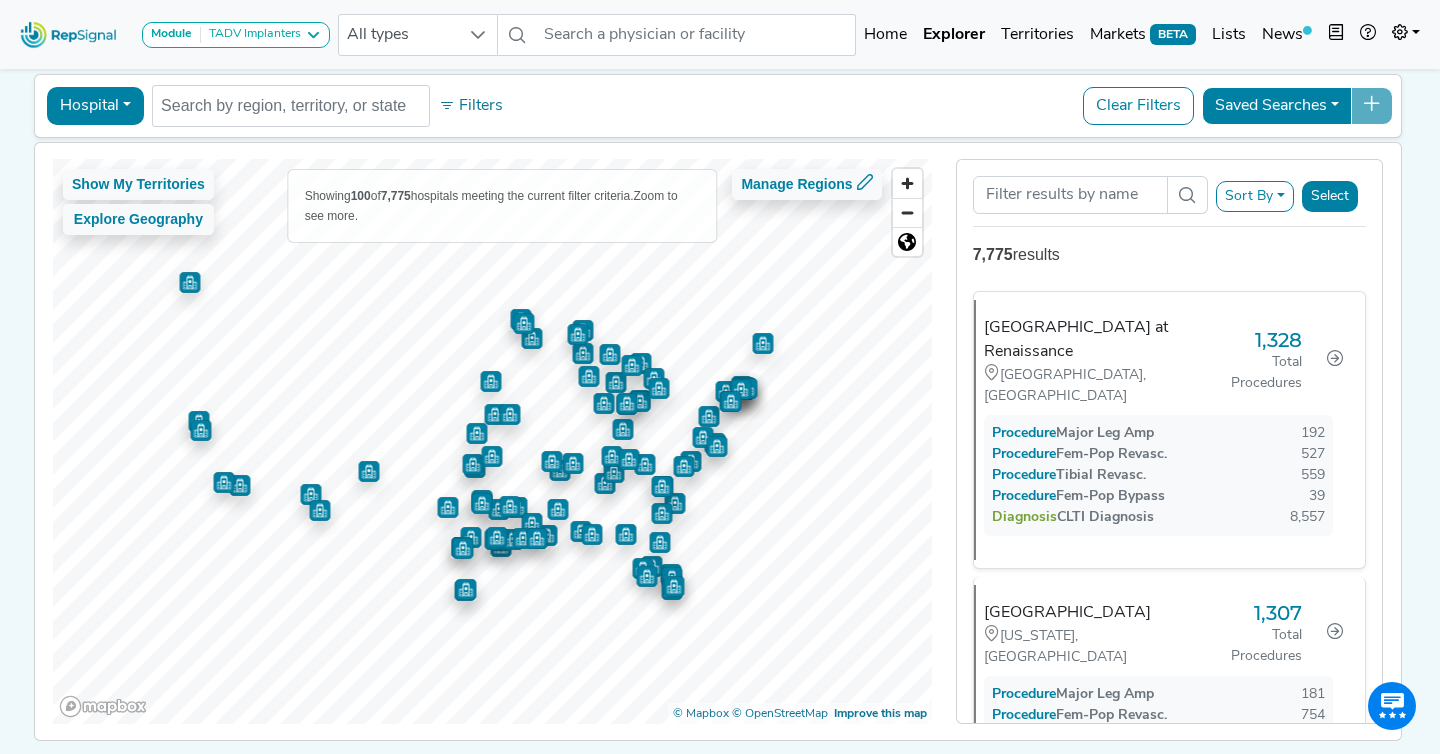 click on "Sort By" at bounding box center [1255, 196] 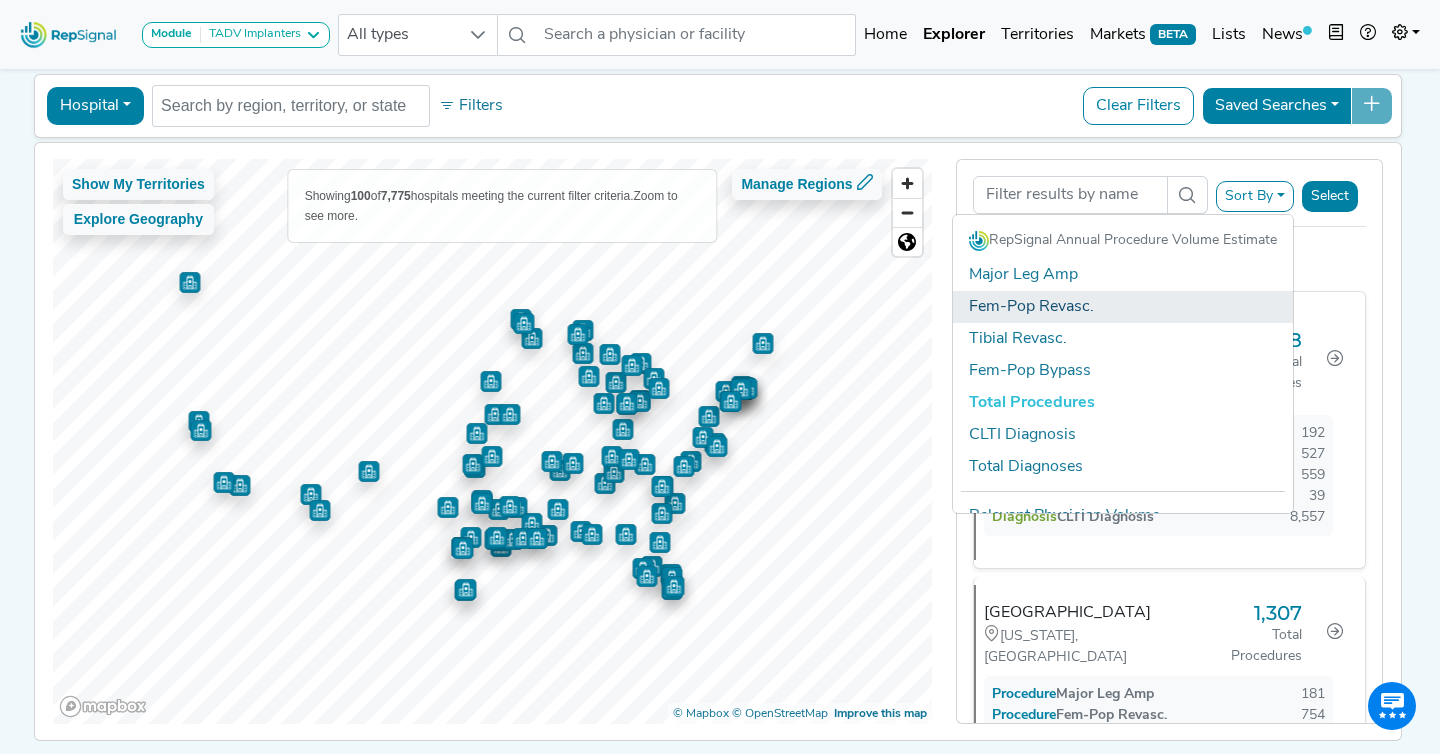 click on "Fem-Pop Revasc." at bounding box center (1123, 307) 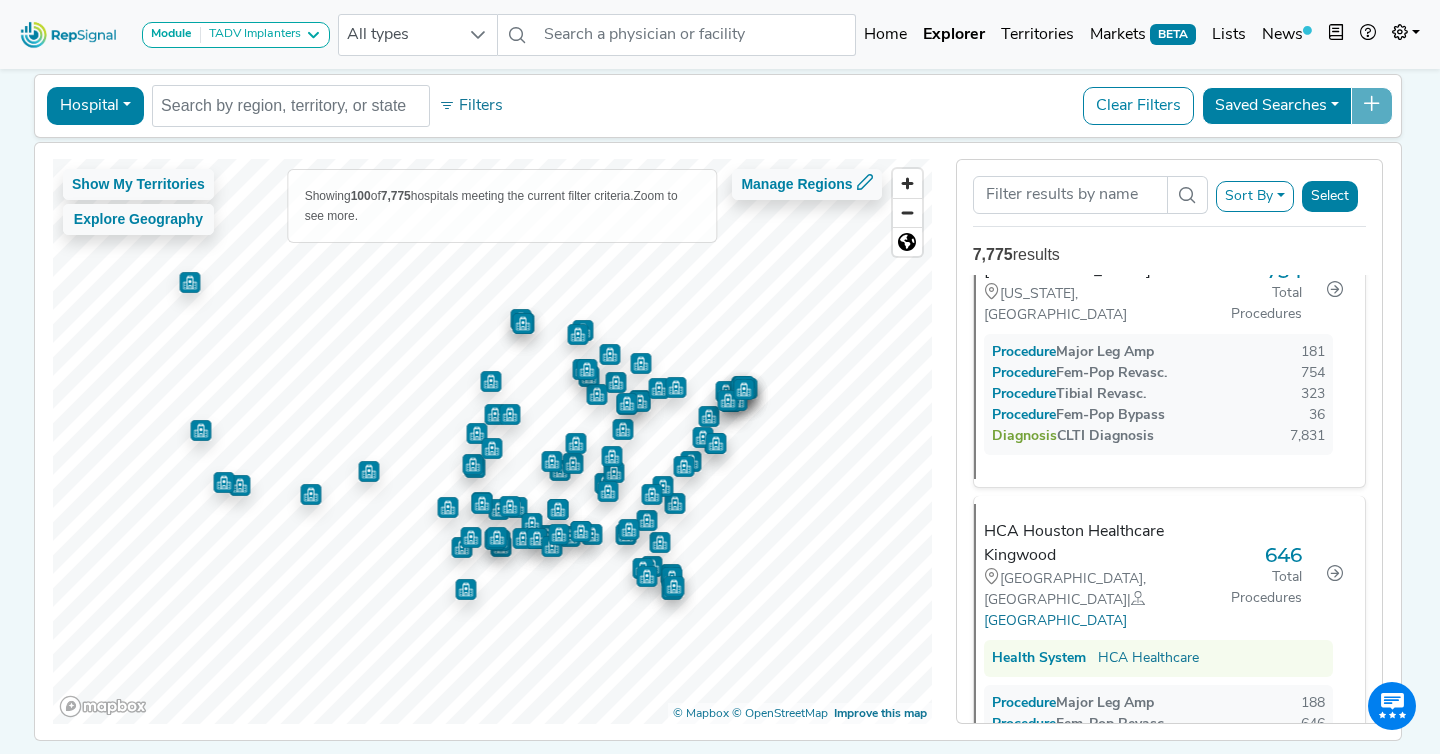 scroll, scrollTop: 0, scrollLeft: 0, axis: both 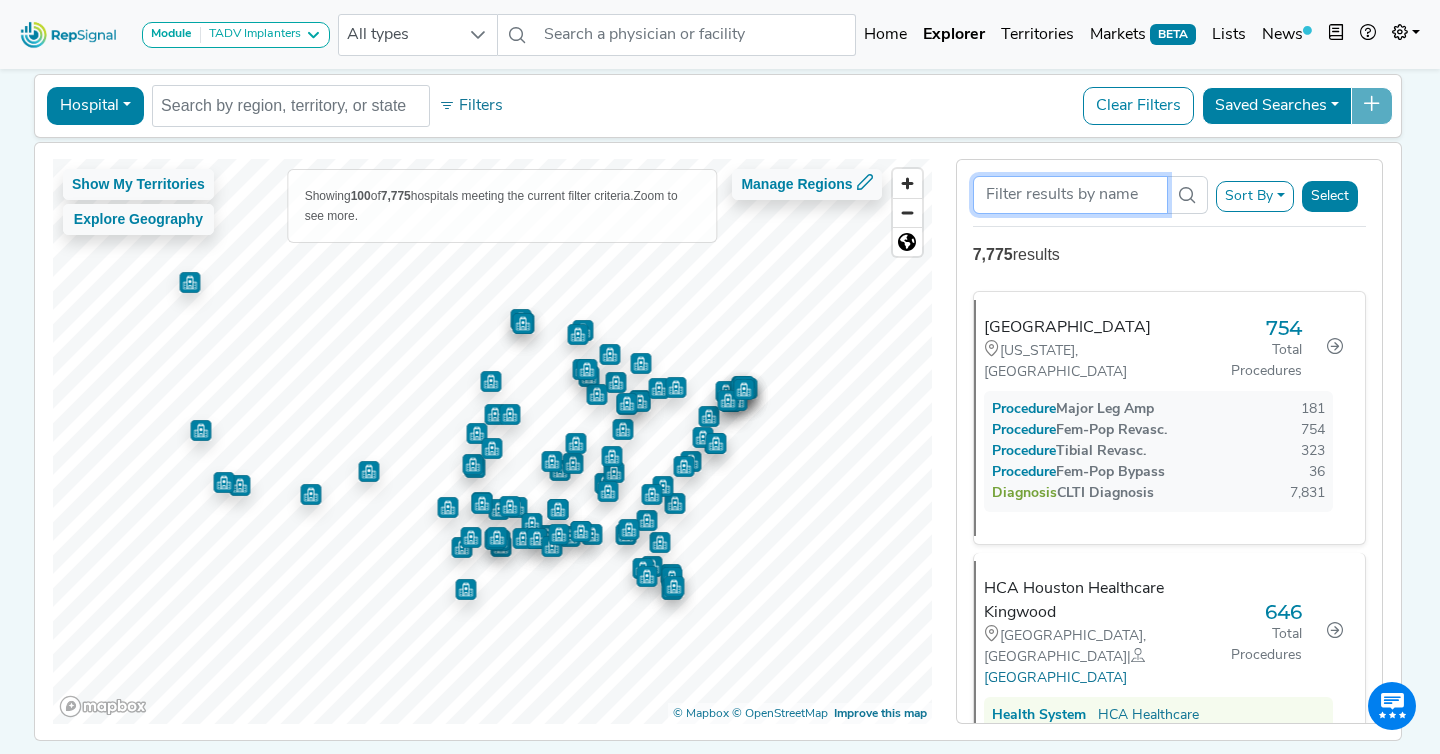 click at bounding box center [1071, 195] 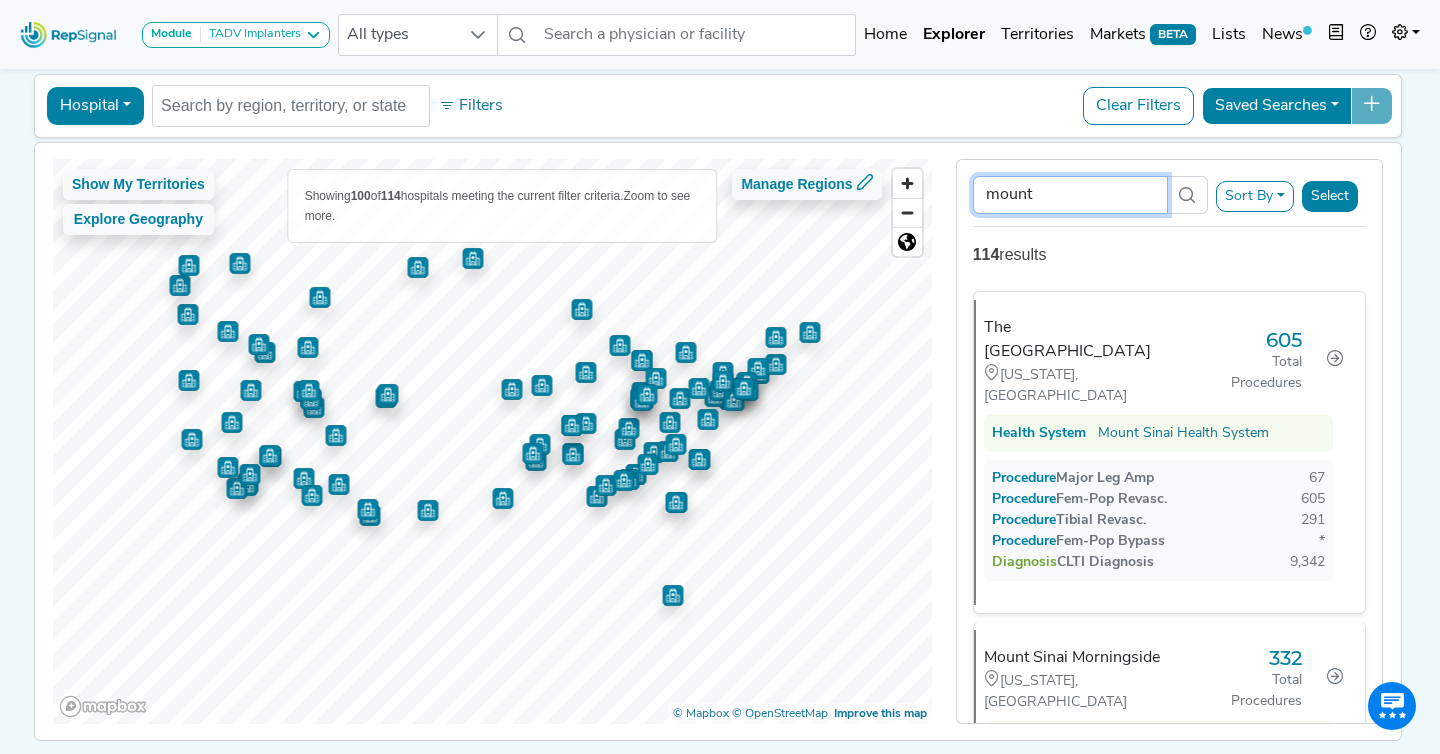 type on "mount" 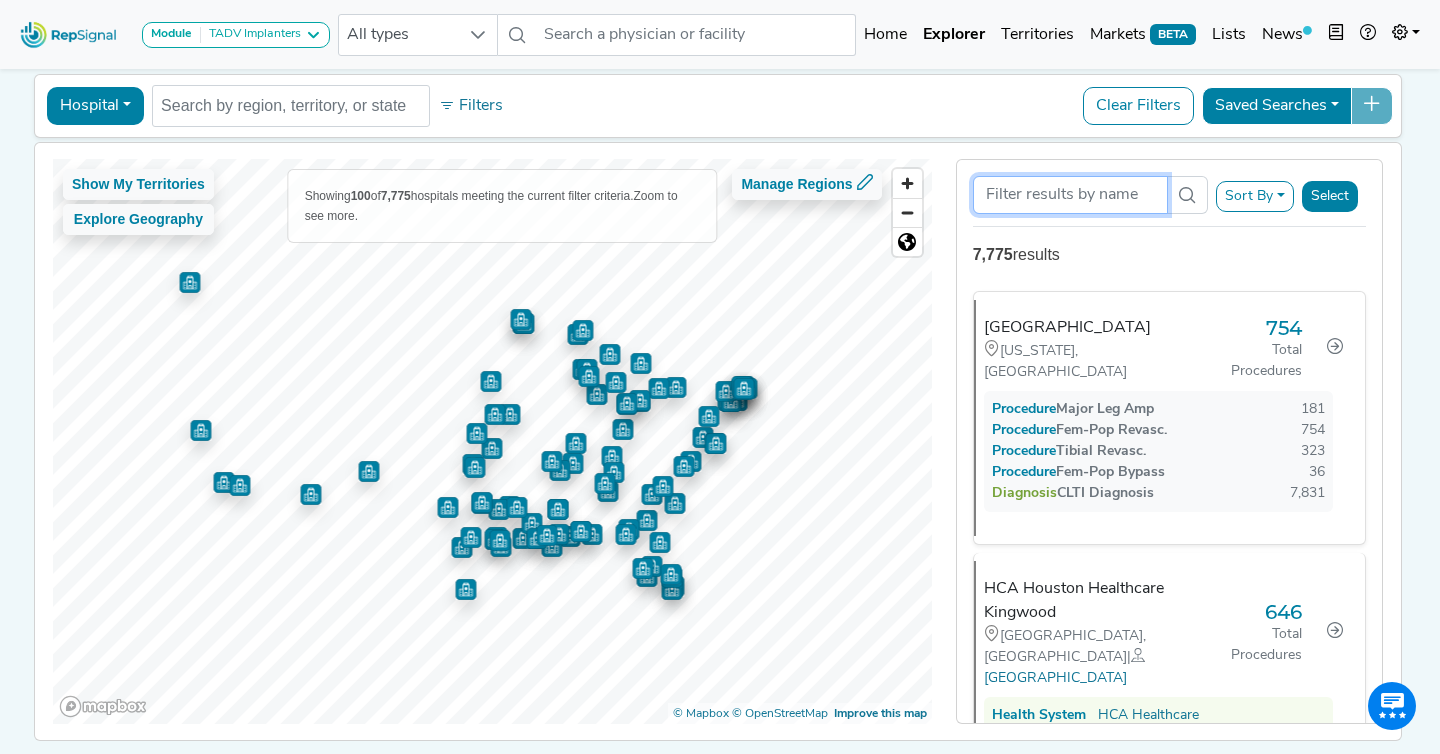 type 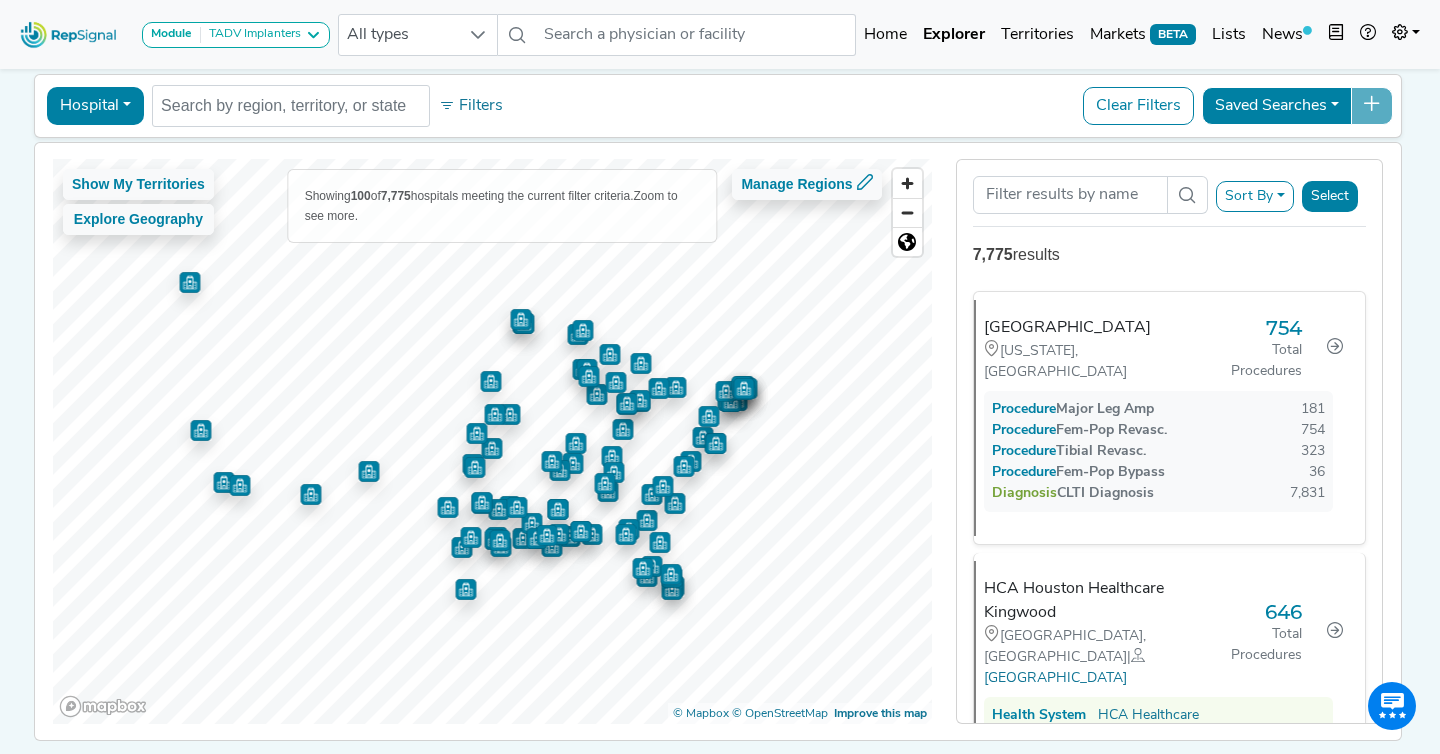click on "Module TADV Implanters CLTI Referrals Limb Salvage Podiatry Major Amputations TADV Implanters All types No results found  Home   Explorer   Territories   Markets  BETA  Lists   News  new notes My Account  Admin  Logout Market Explorer Hospital Physician Hospital ASC Office Health System No results found  Filters   Clear Filters  Saved Searches Show My Territories Explore Geography  Showing  100  of  7,775  hospitals meeting the current filter criteria.   Zoom to see more.   Manage Regions  © Mapbox   © OpenStreetMap   Improve this map  Sort By   RepSignal Annual Procedure Volume Estimate  Major Leg Amp Fem-Pop Revasc. Tibial Revasc. Fem-Pop Bypass  Total Procedures  CLTI Diagnosis  Total Diagnoses  Relevant Physician Volume Select 7,775  results  NYU Langone Hospitals  New York, NY  754 Total Procedures  Procedure   Major Leg Amp  181  Procedure   Fem-Pop Revasc.  754  Procedure   Tibial Revasc.  323  Procedure   Fem-Pop Bypass  36  Diagnosis   CLTI Diagnosis  7,831 HCA Houston Healthcare Kingwood  |  646 *" at bounding box center [720, 372] 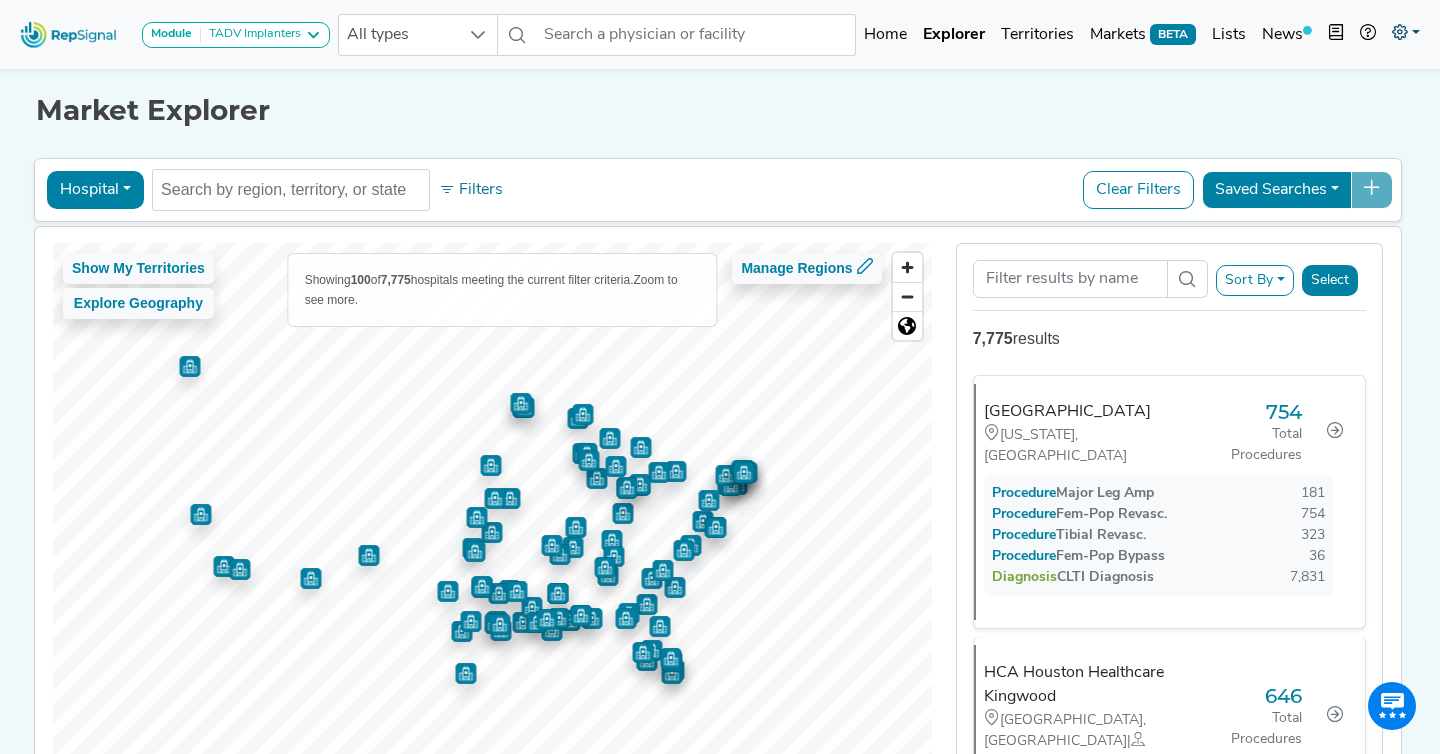 click at bounding box center [1406, 35] 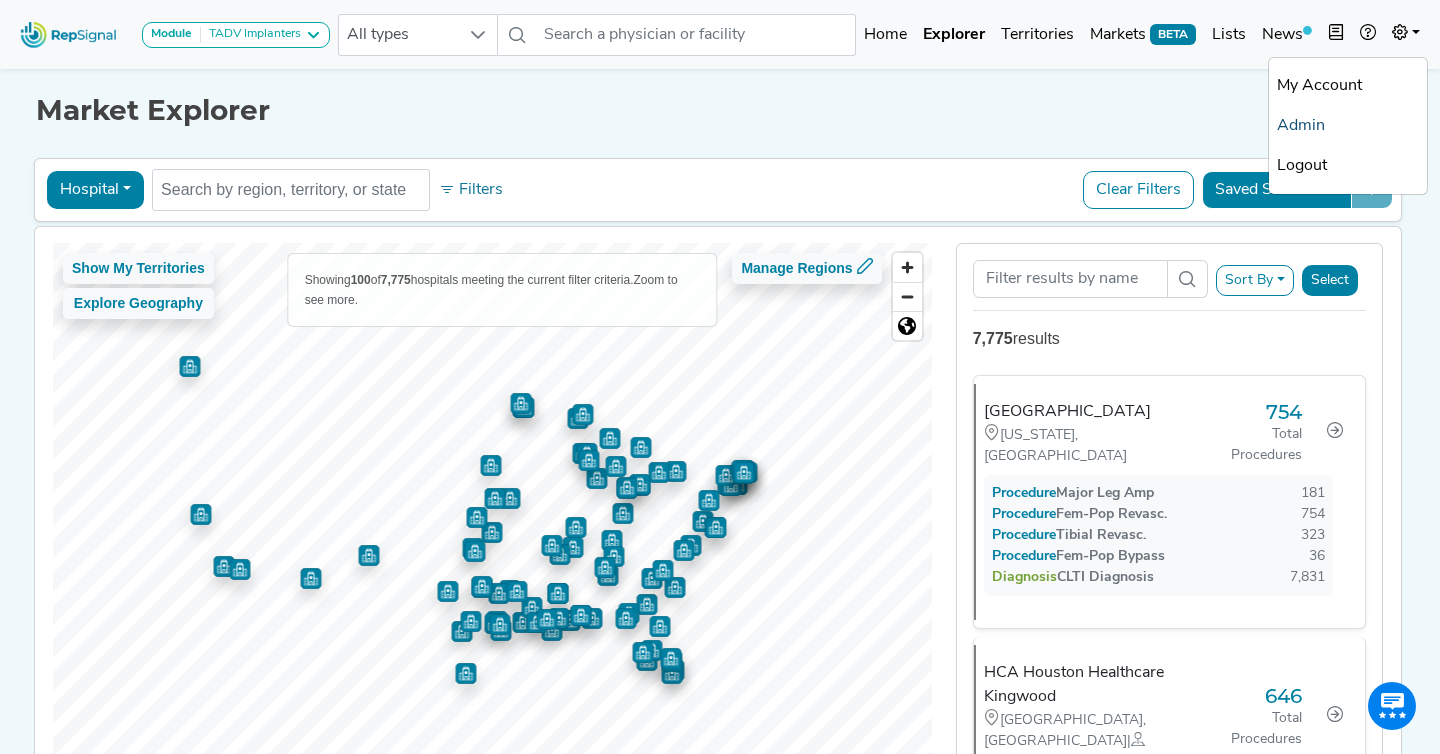 click on "Admin" at bounding box center [1348, 126] 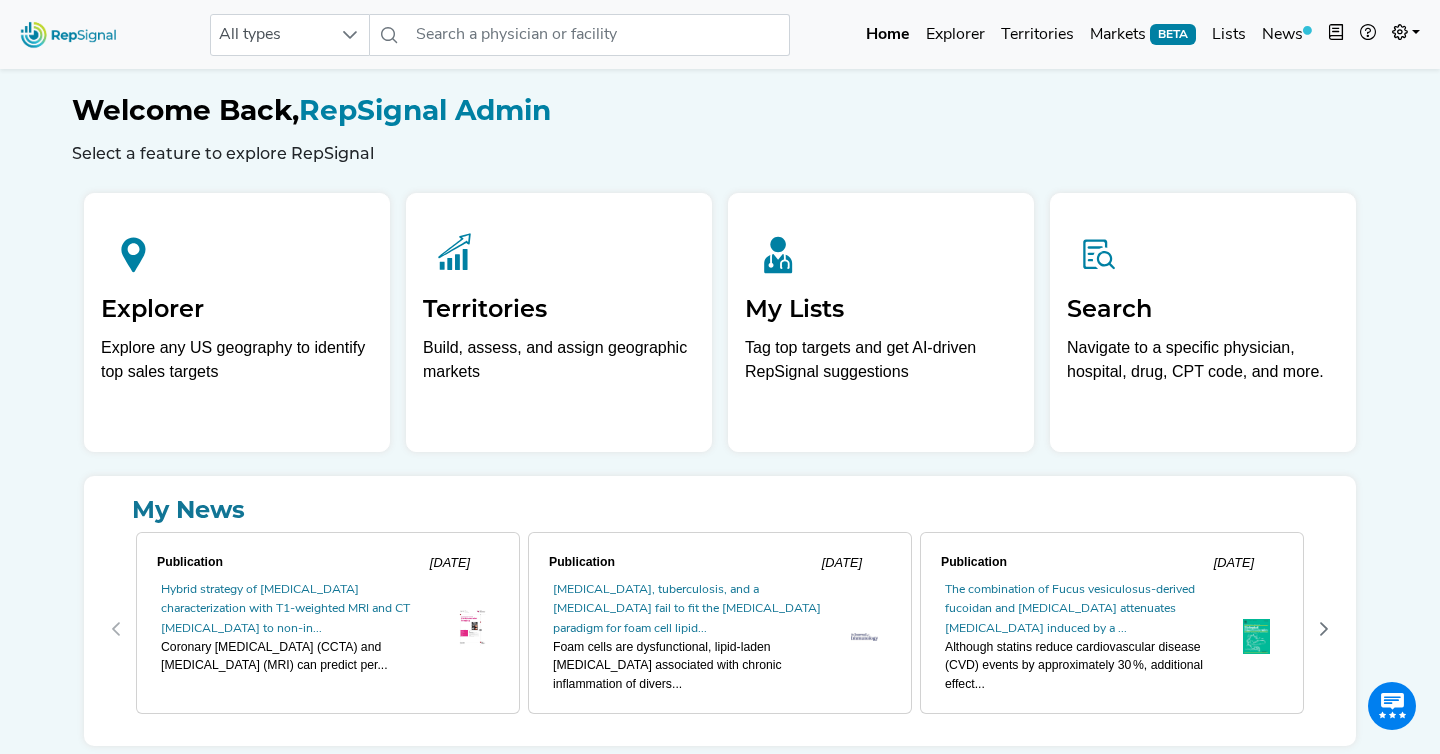 scroll, scrollTop: 0, scrollLeft: 0, axis: both 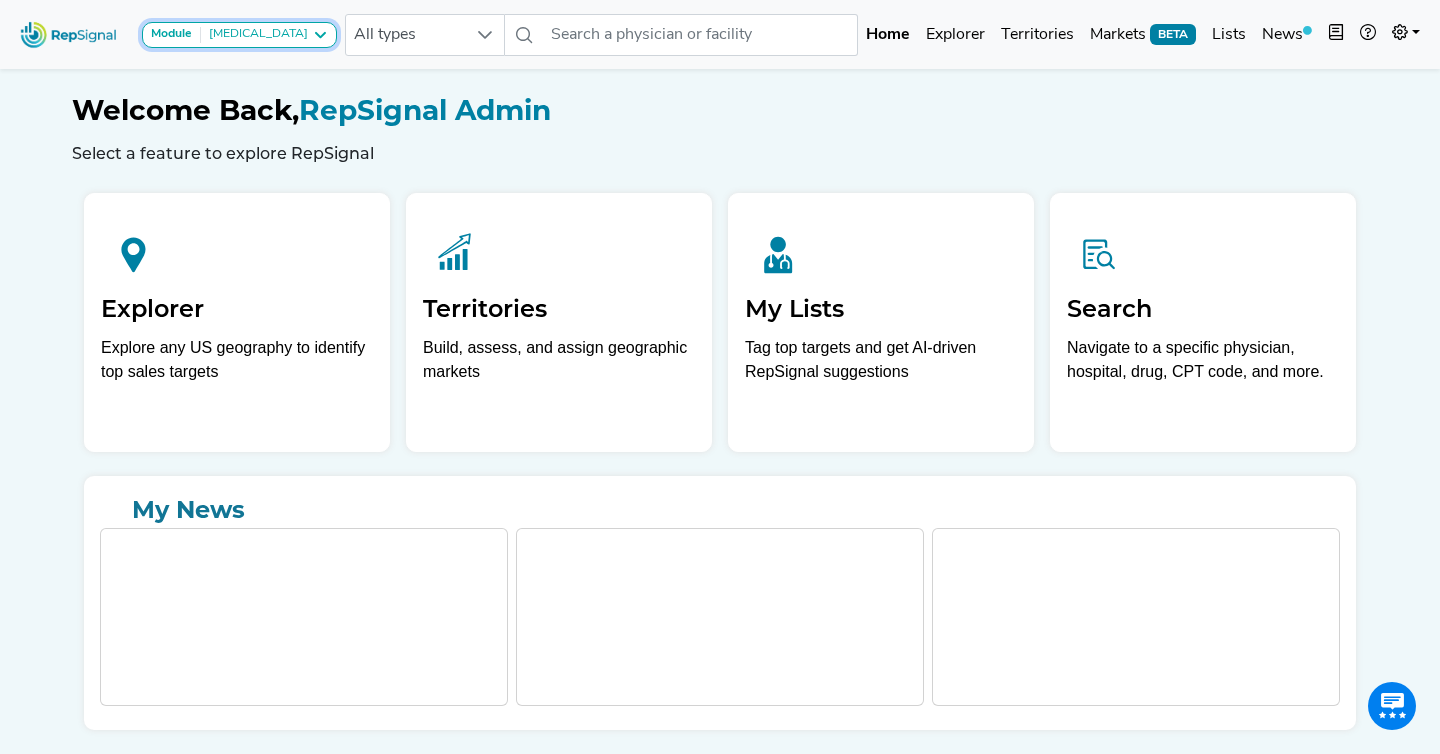 click on "Heart Failure" at bounding box center (254, 35) 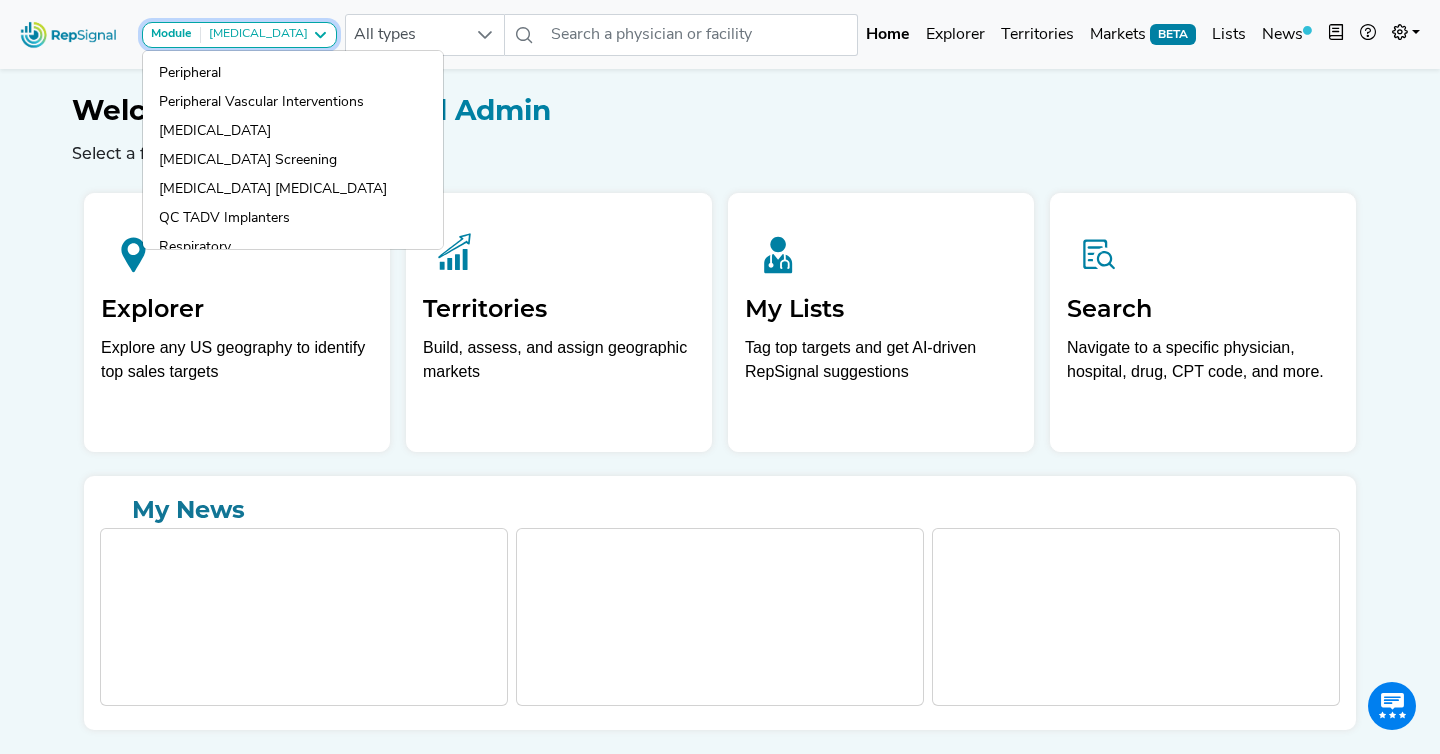scroll, scrollTop: 1408, scrollLeft: 0, axis: vertical 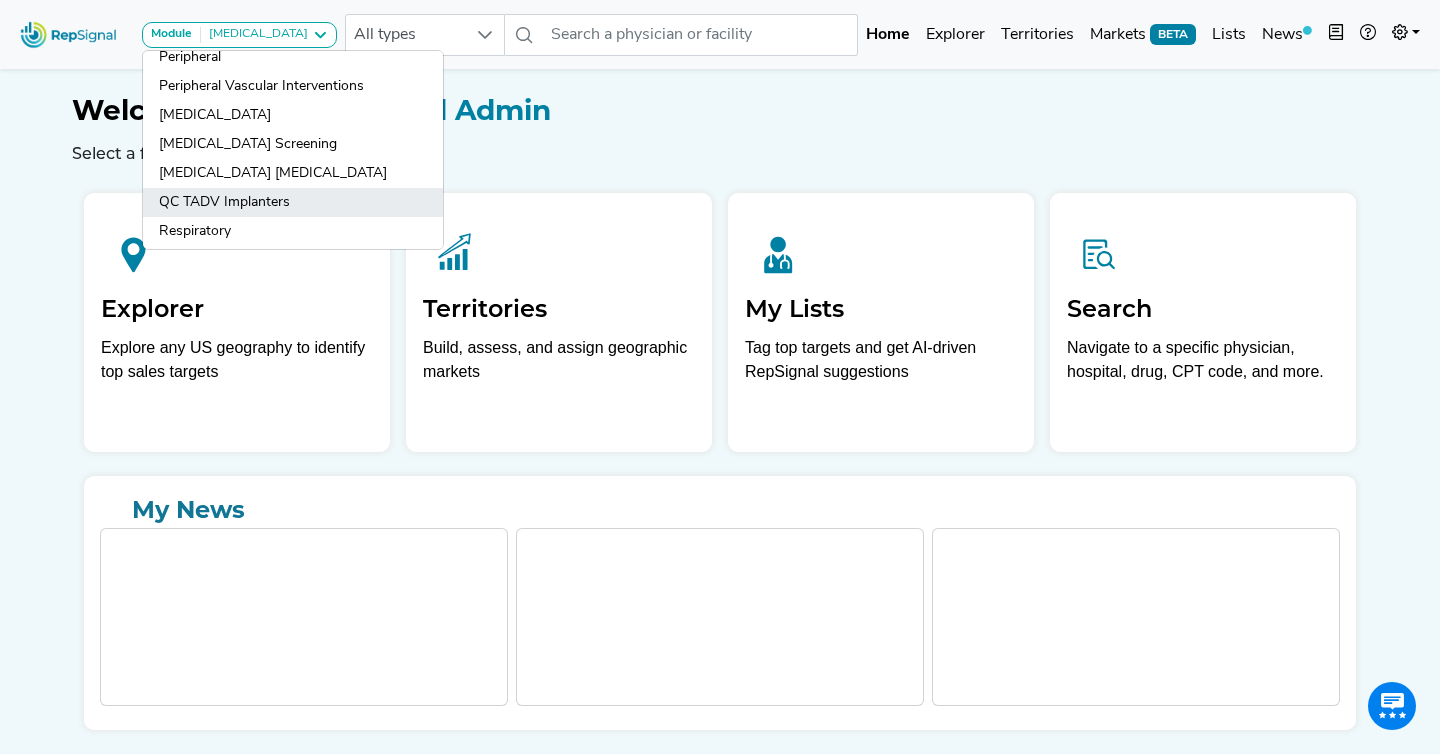 click on "QC TADV Implanters" 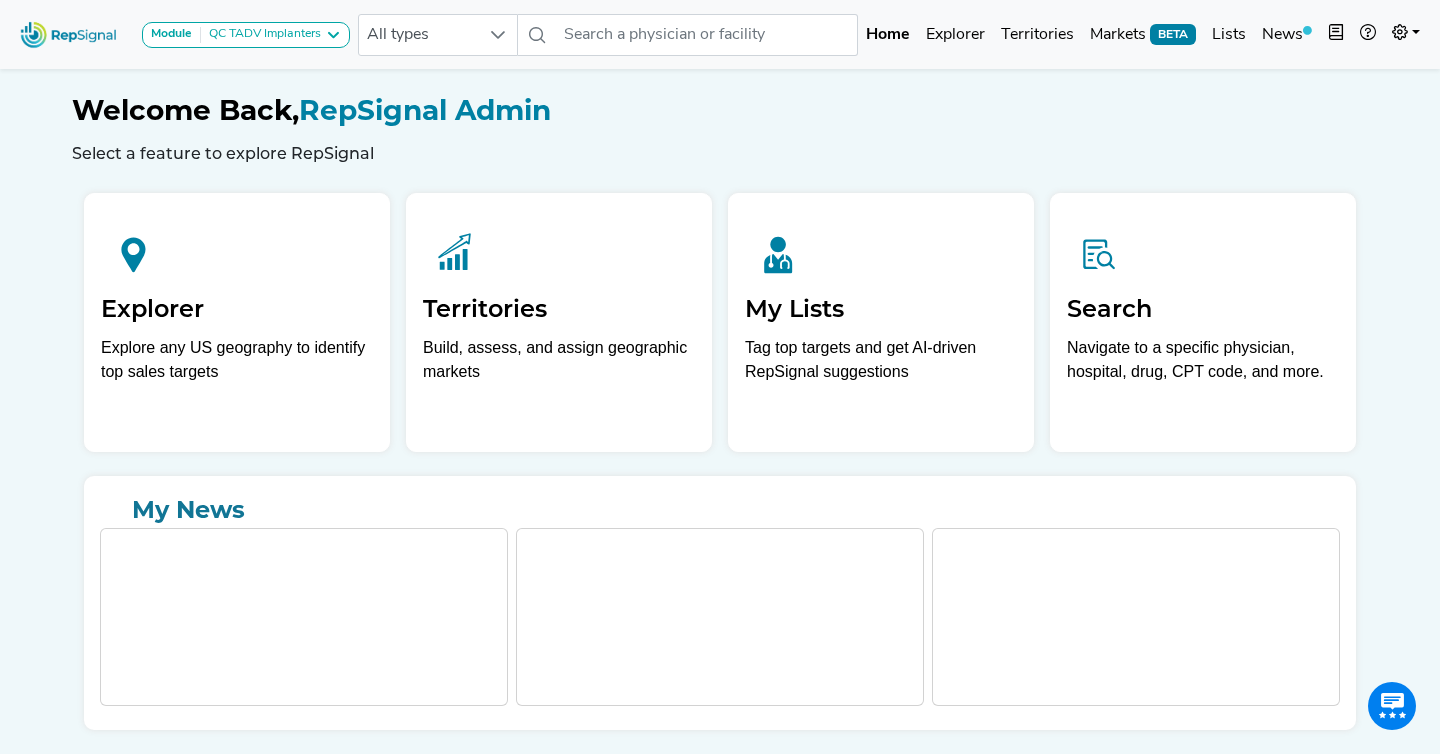 click on "Welcome Back,  RepSignal Admin Select a feature to explore RepSignal  Explorer   Explore any US geography to identify top sales targets   Territories   Build, assess, and assign geographic markets   My Lists   Tag top targets and get AI-driven RepSignal suggestions   Search   Navigate to a specific physician, hospital, drug, CPT code, and more.   My News" at bounding box center (720, 397) 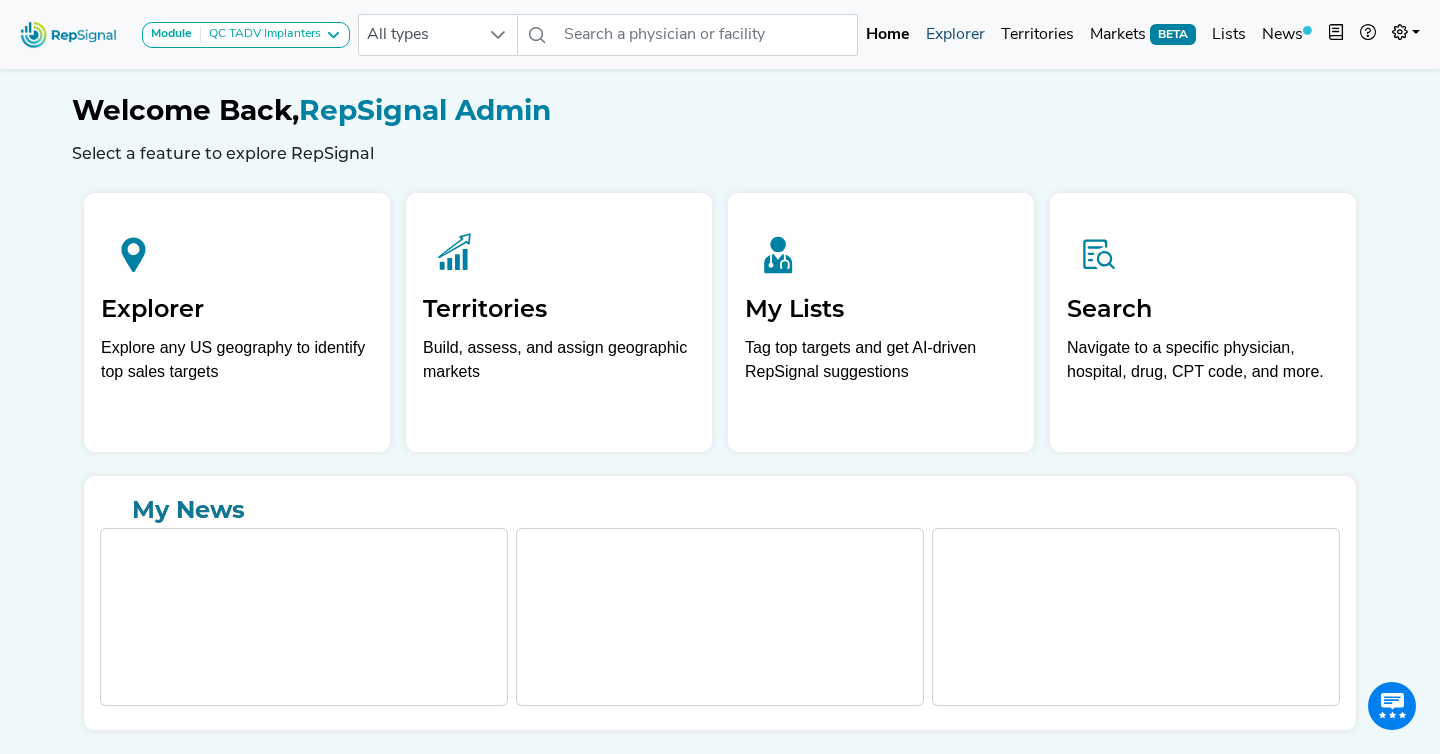 click on "Explorer" at bounding box center [955, 35] 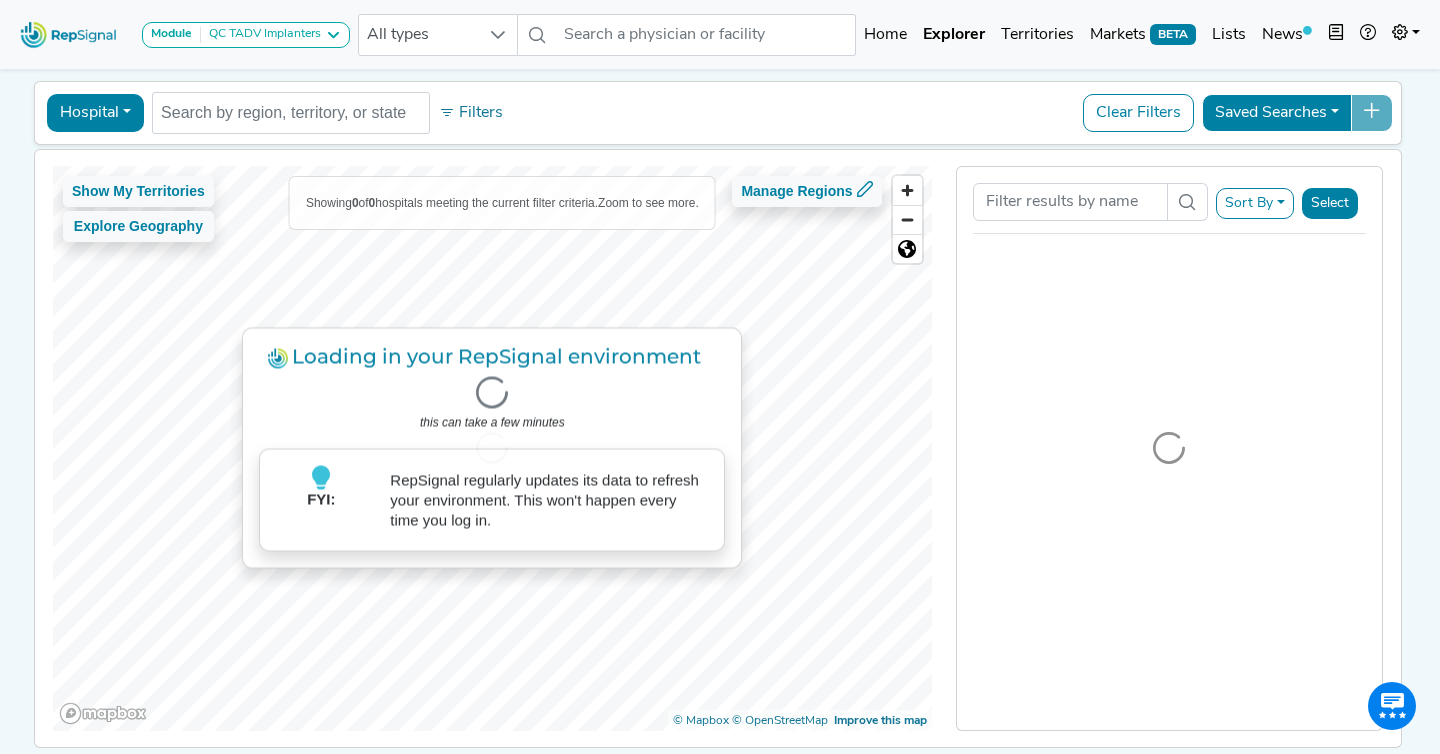scroll, scrollTop: 78, scrollLeft: 0, axis: vertical 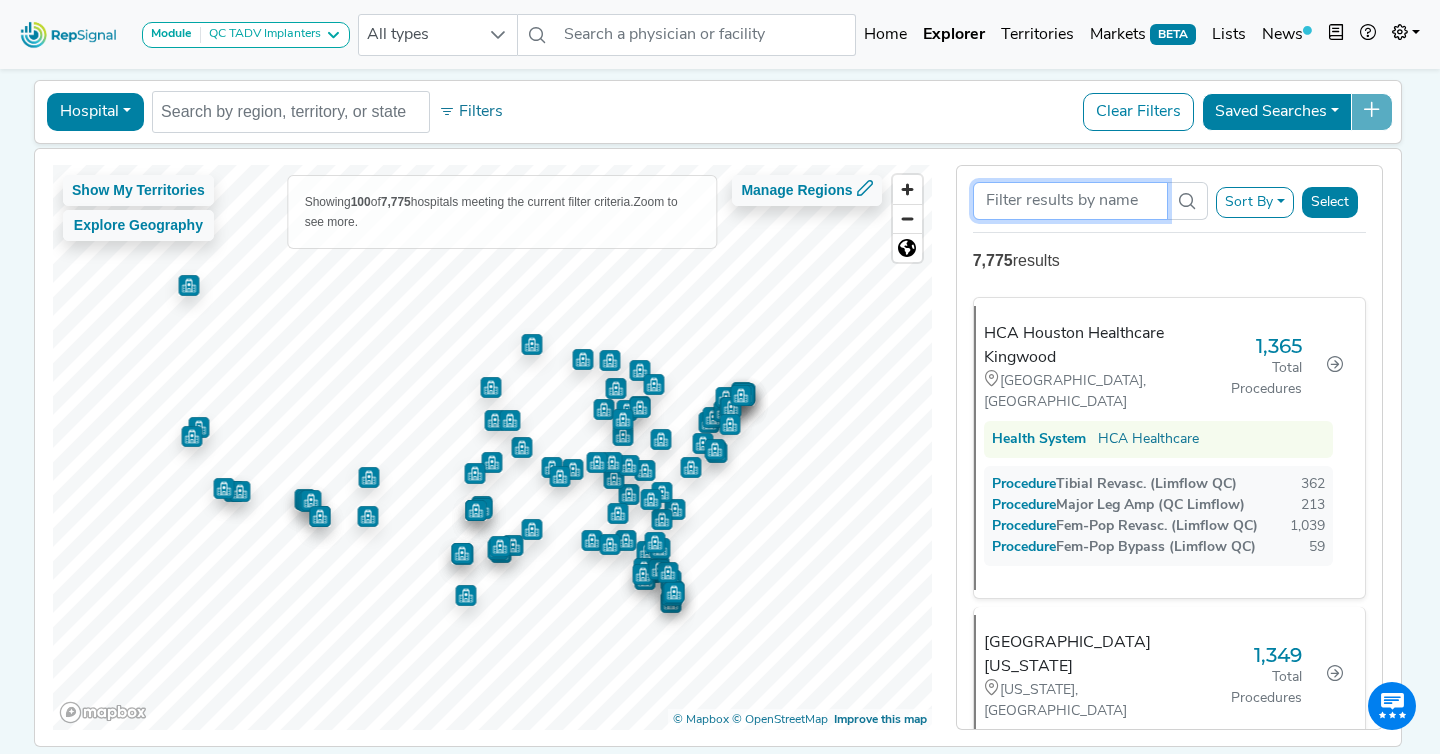 click at bounding box center (1071, 201) 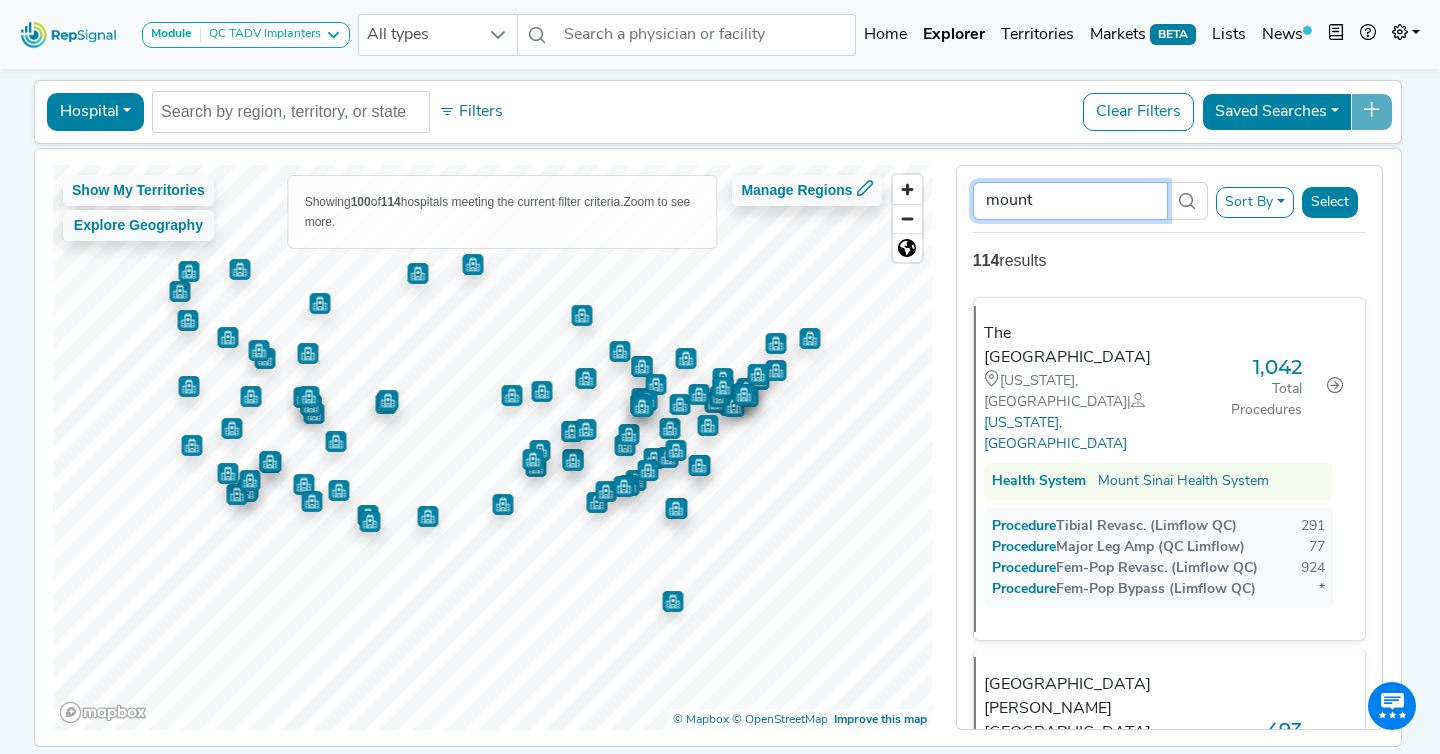 type on "mount" 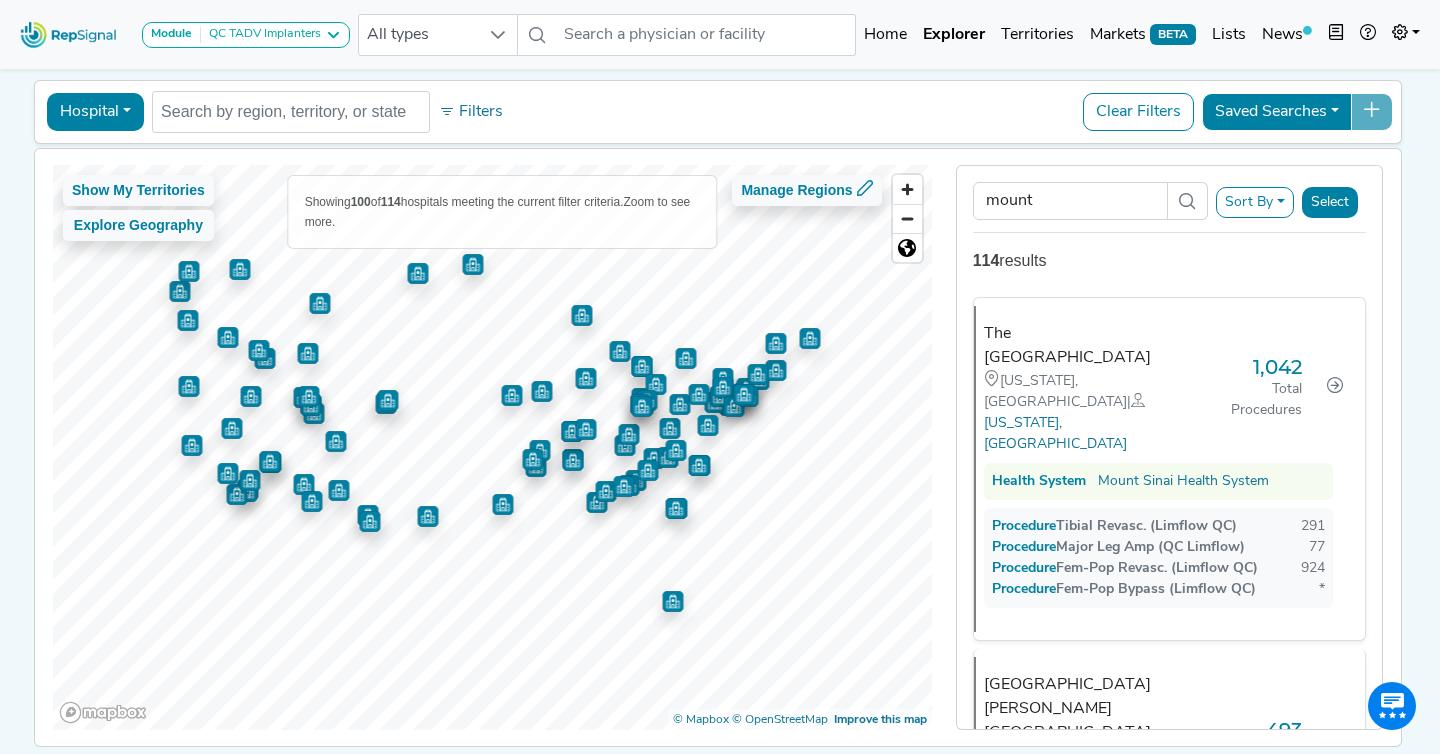 click on "Sort By" at bounding box center [1255, 202] 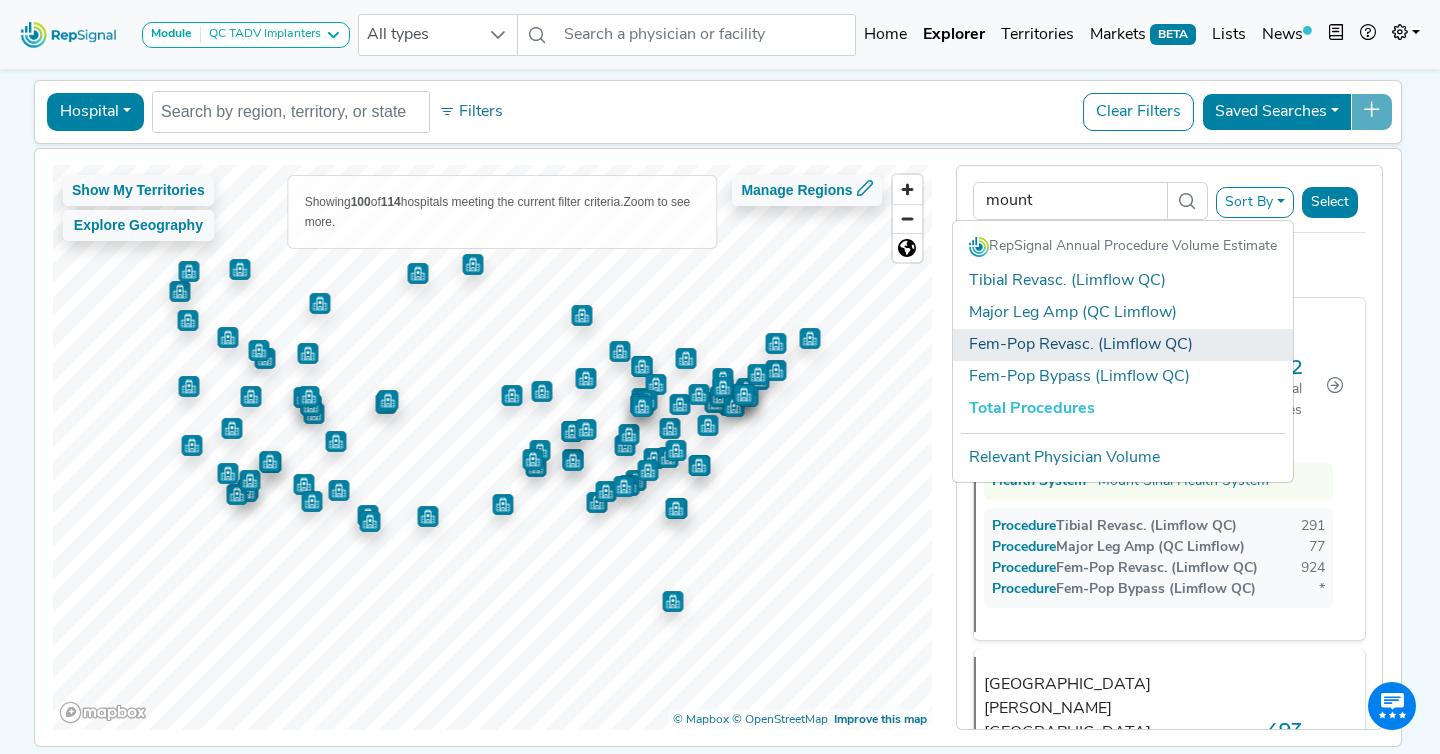click on "Fem-Pop Revasc. (Limflow QC)" at bounding box center [1123, 345] 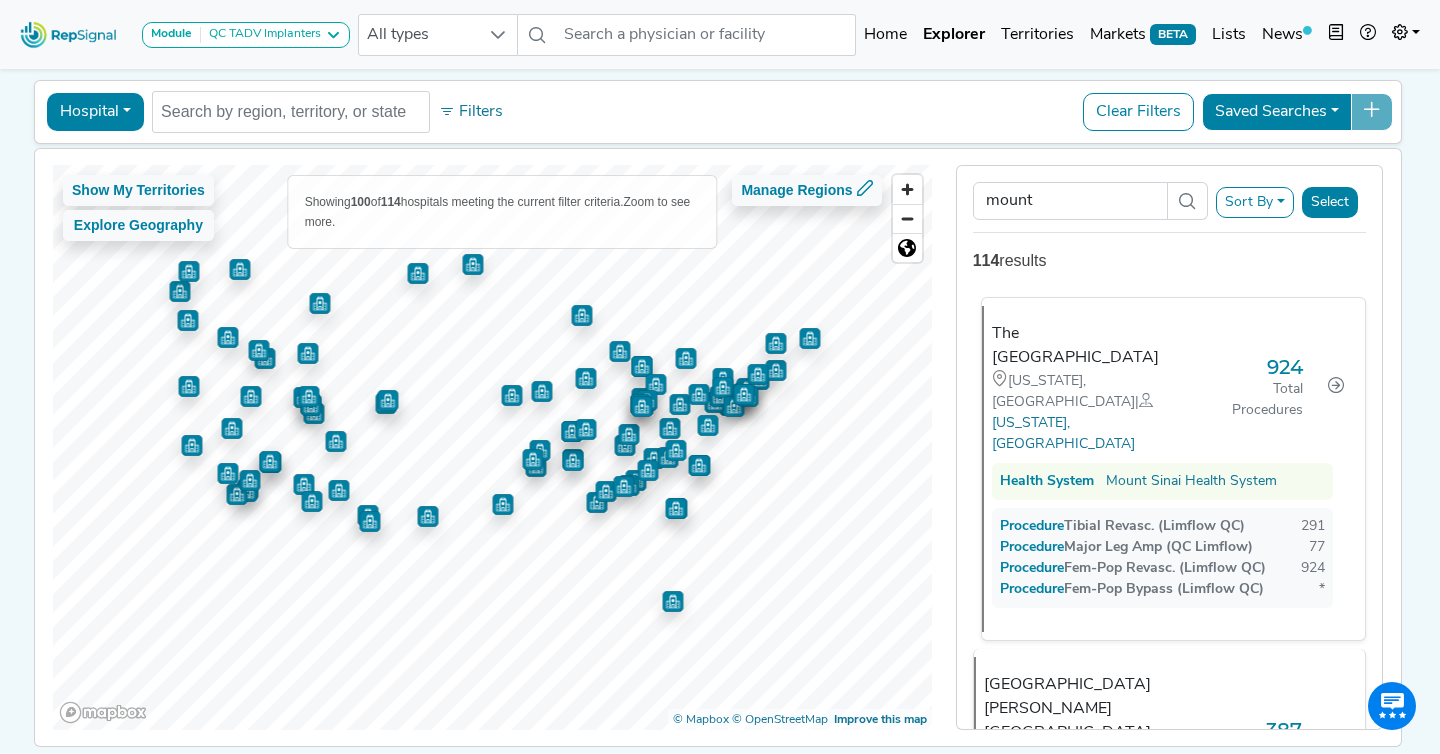 scroll, scrollTop: 0, scrollLeft: 0, axis: both 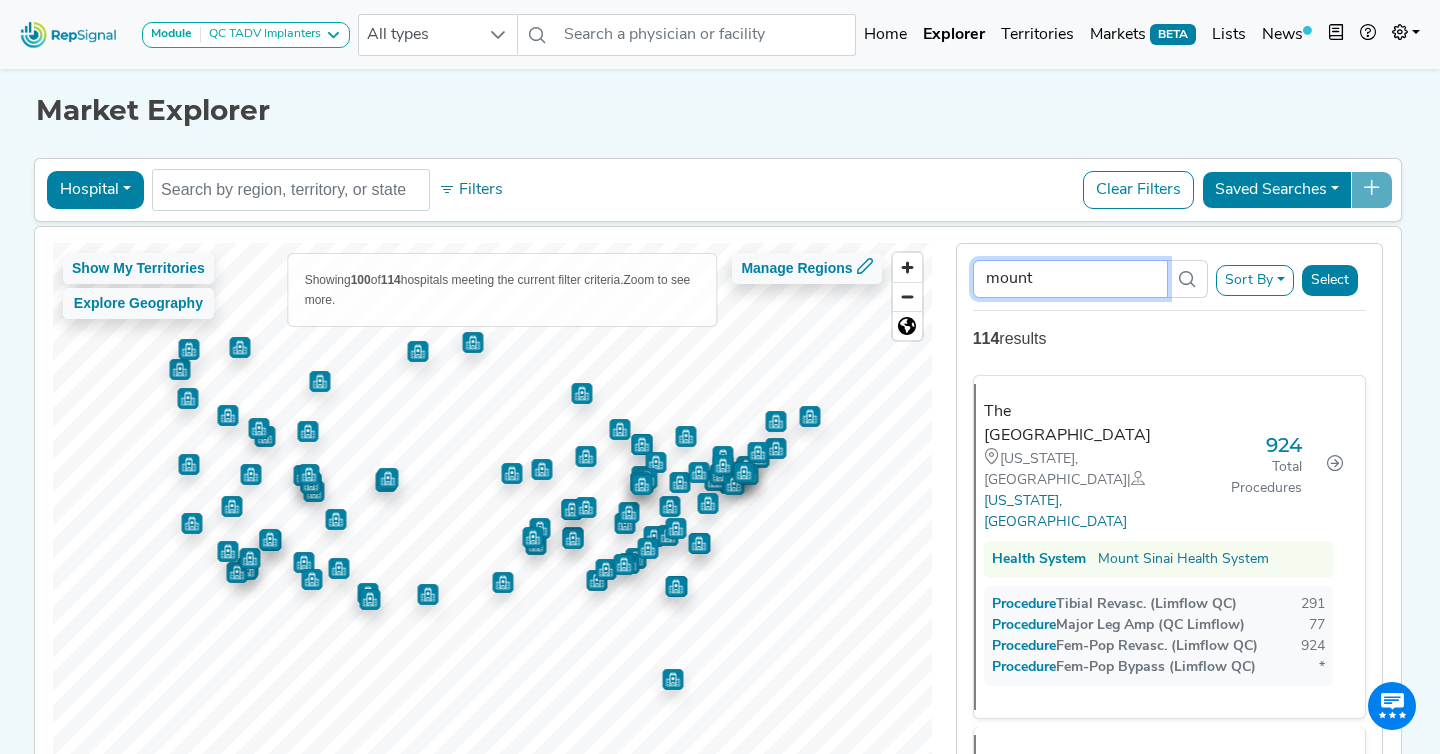 click on "mount" at bounding box center [1071, 279] 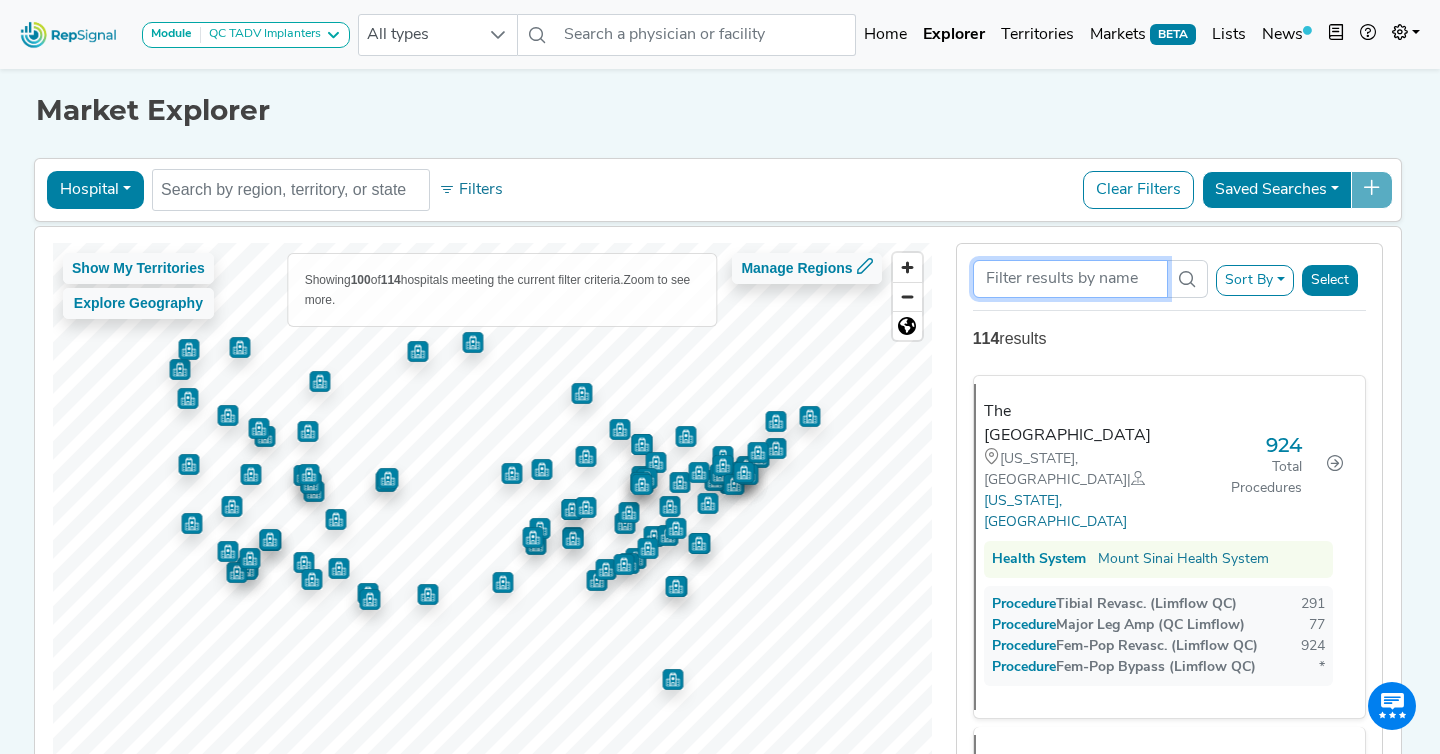 type 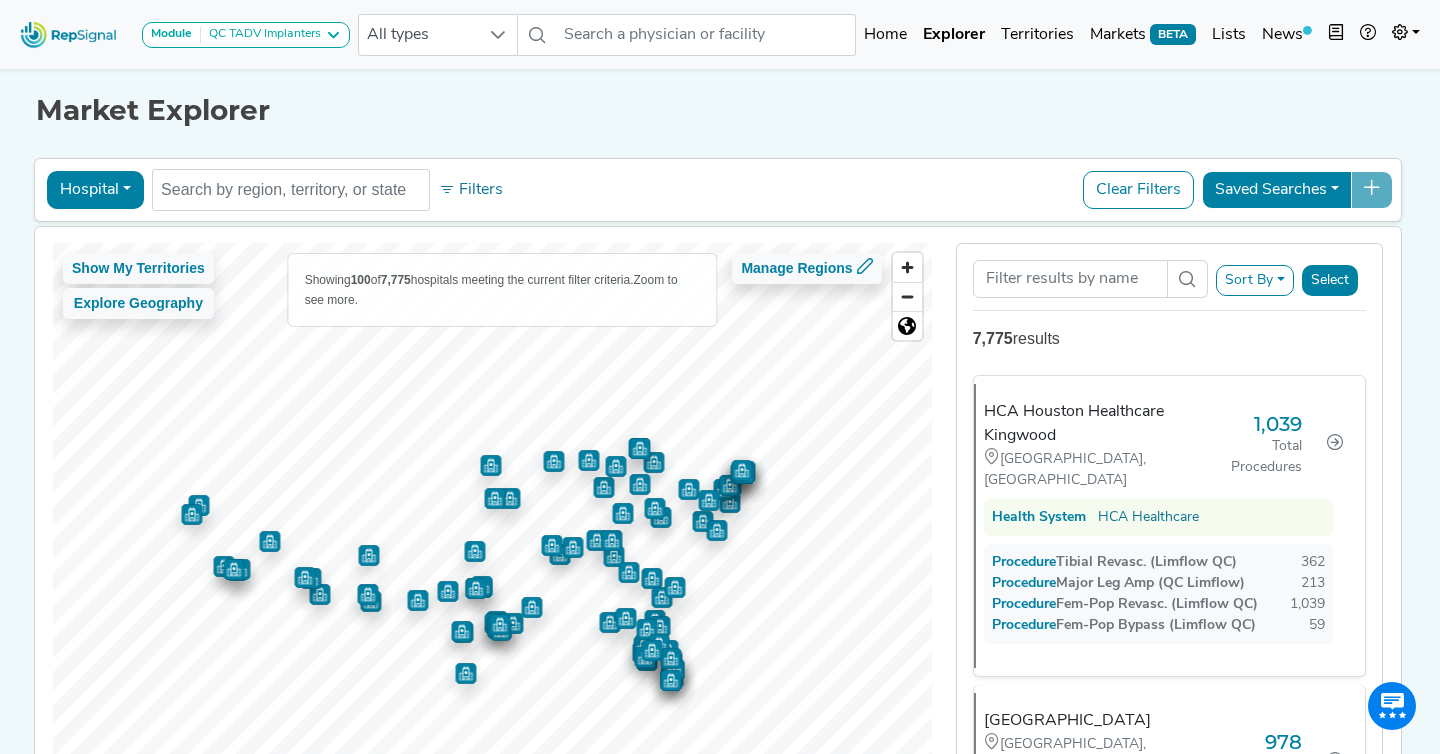 click on "Sort By" at bounding box center [1255, 280] 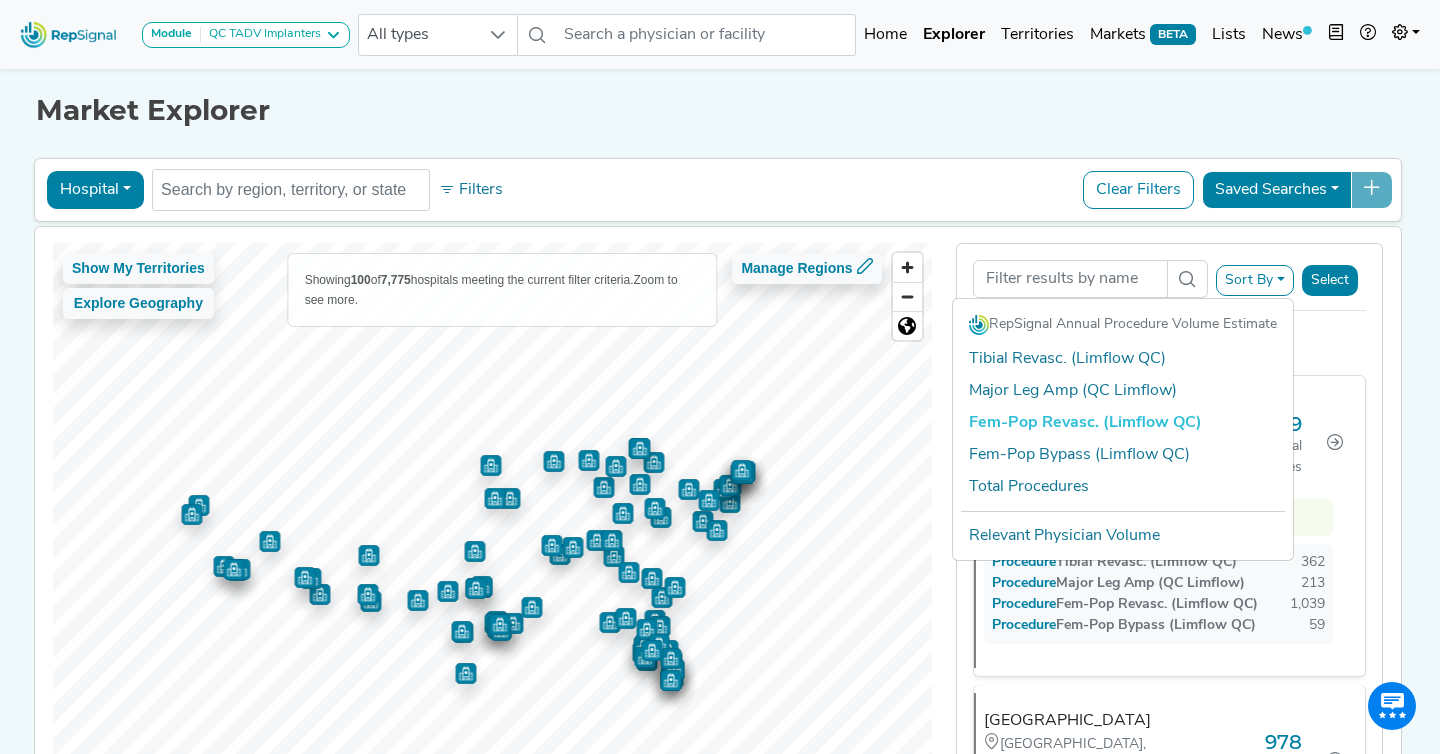 click on "Fem-Pop Revasc. (Limflow QC)" at bounding box center (1123, 423) 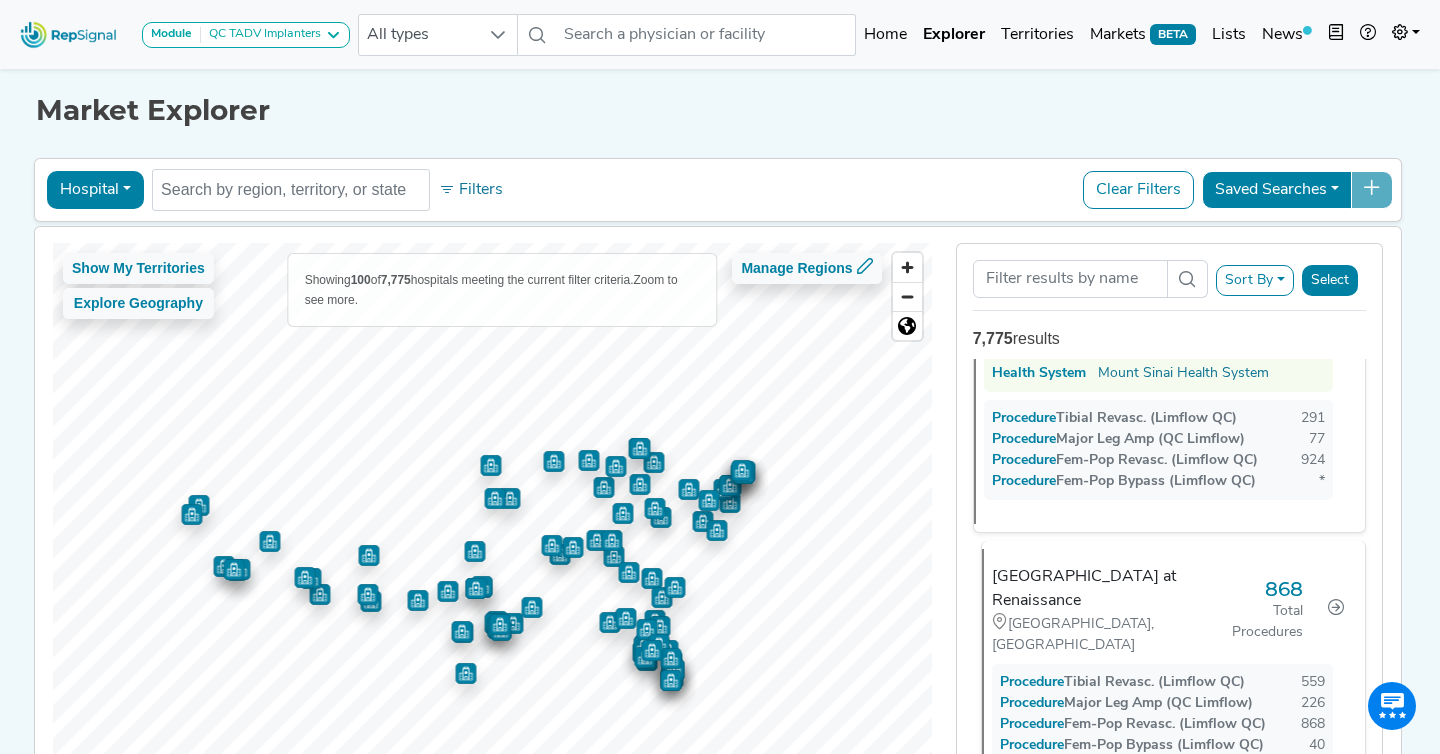 scroll, scrollTop: 800, scrollLeft: 0, axis: vertical 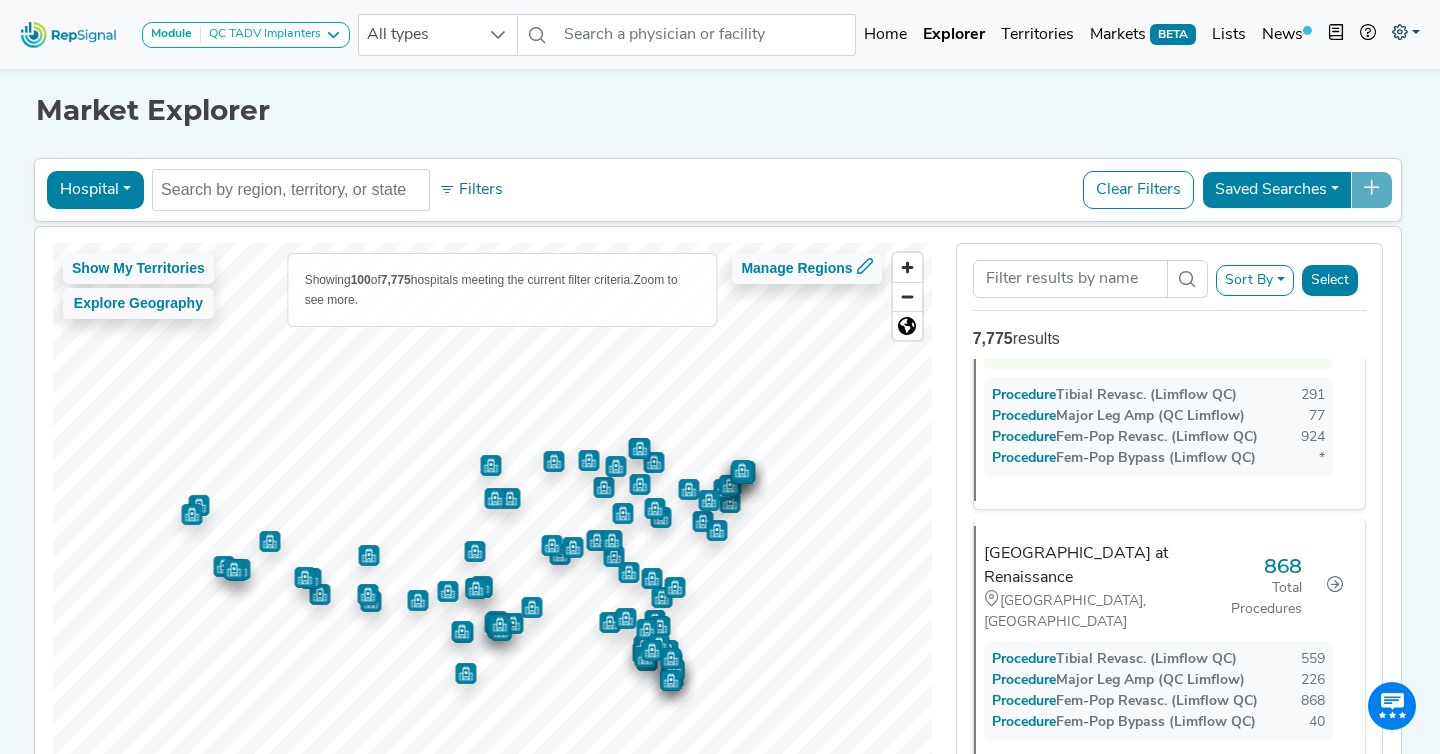click at bounding box center [1406, 35] 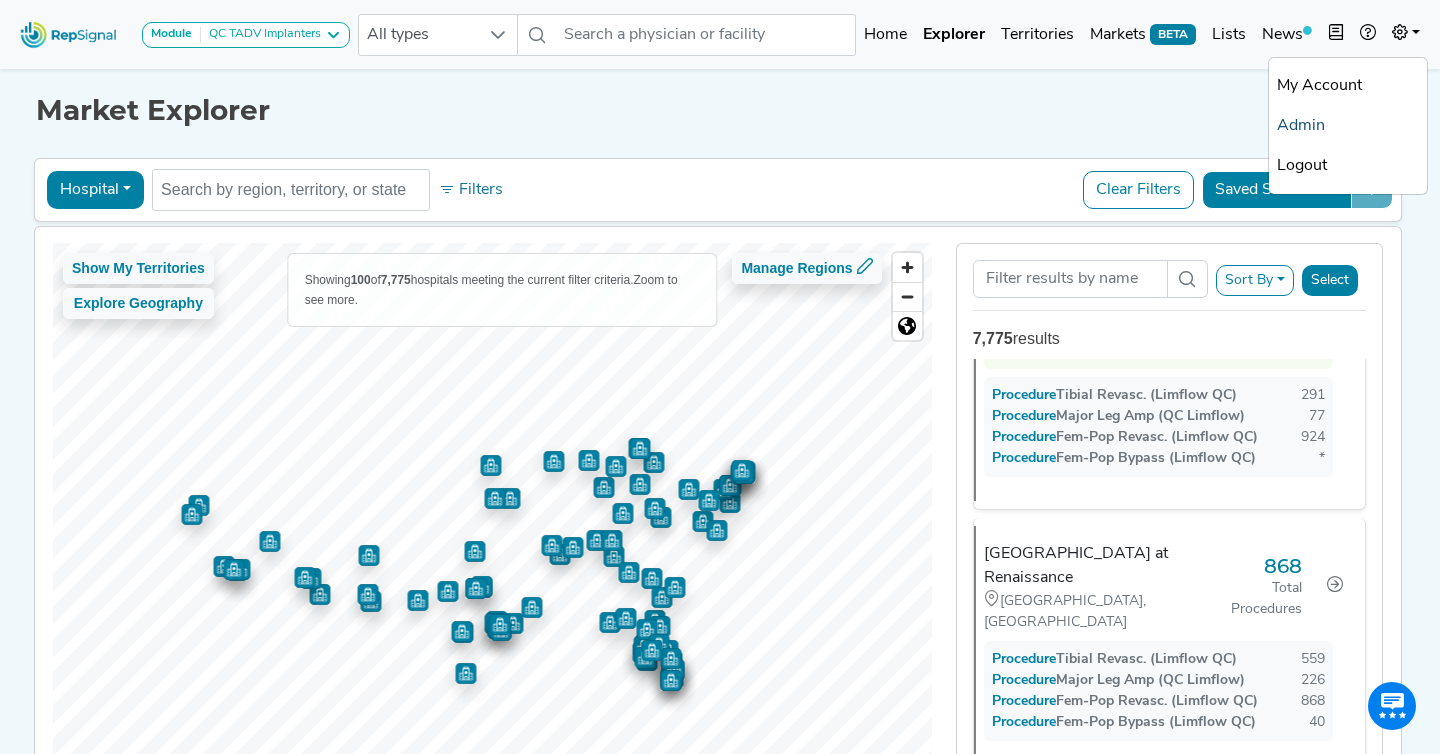 click on "Admin" at bounding box center (1348, 126) 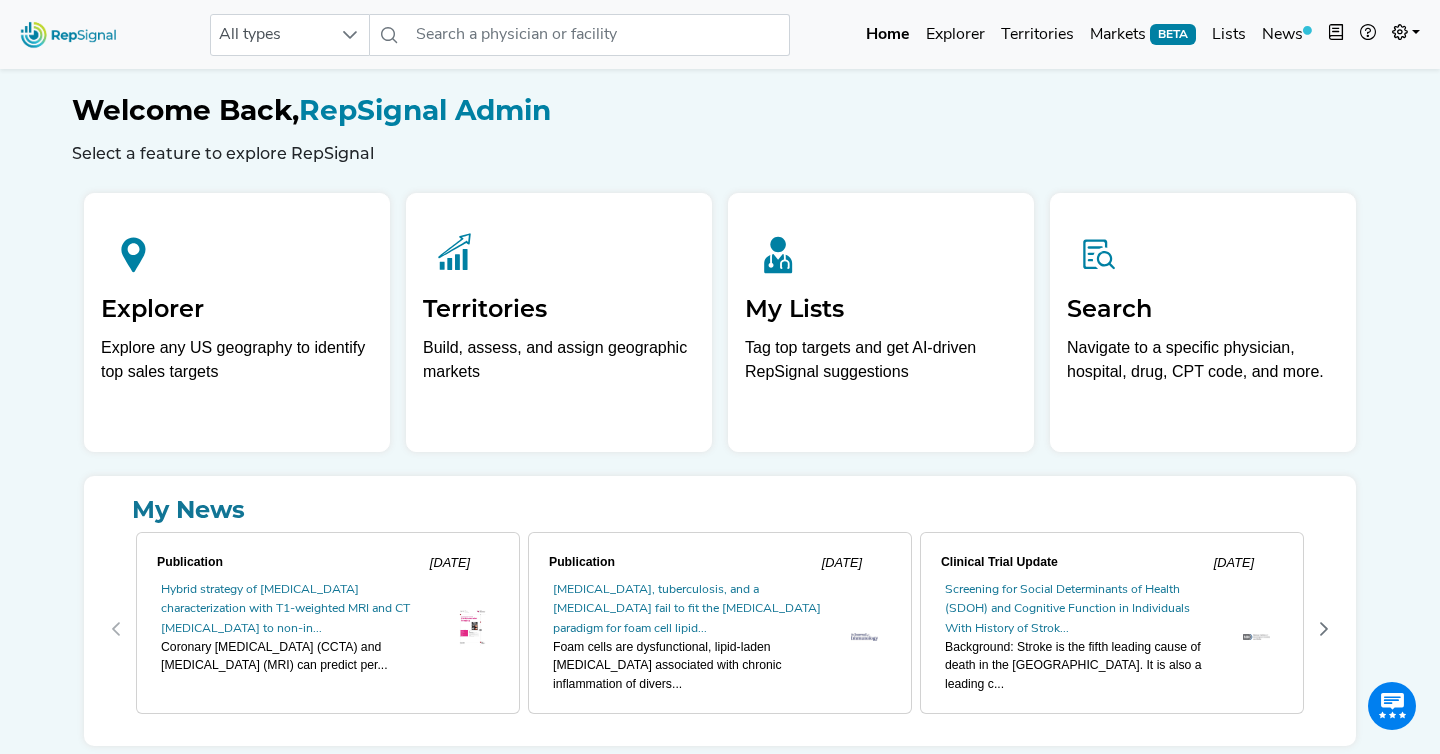 scroll, scrollTop: 0, scrollLeft: 0, axis: both 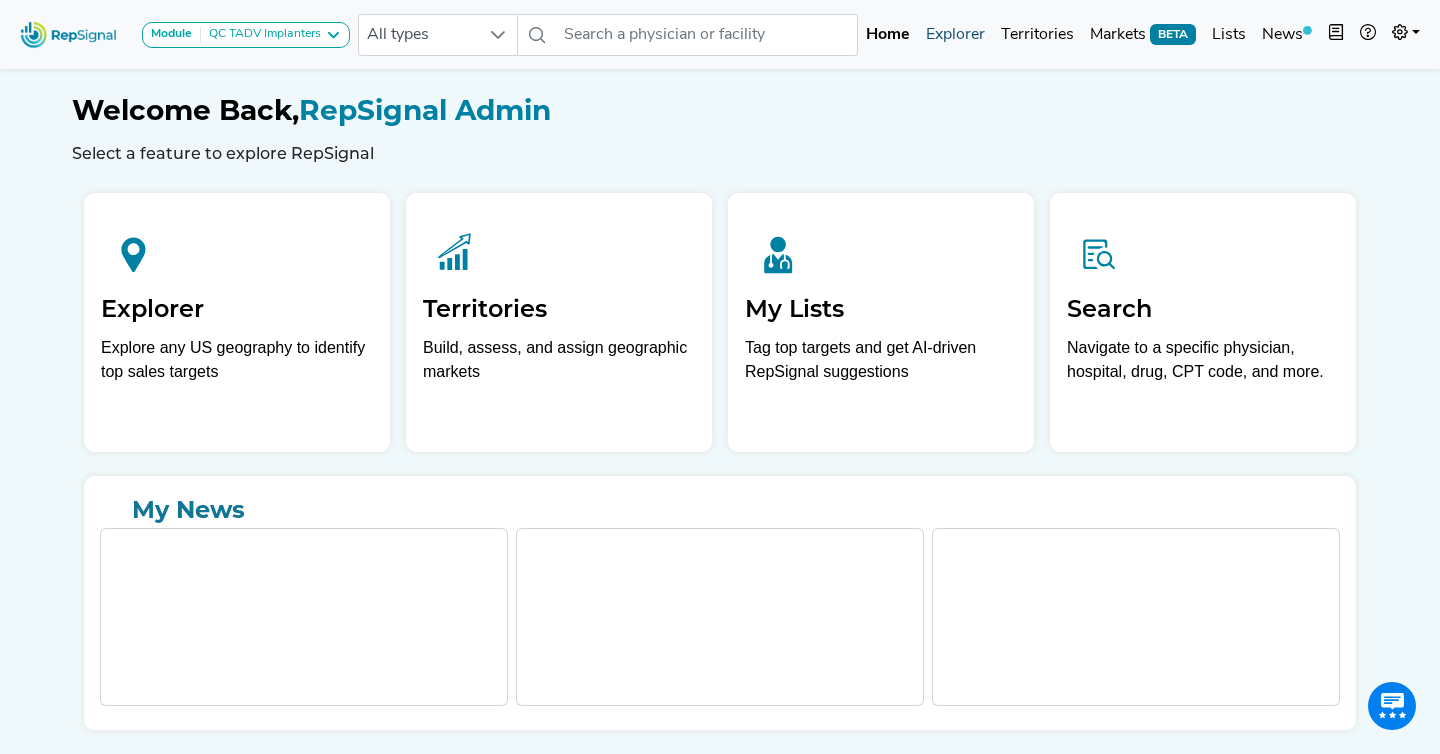 click on "Explorer" at bounding box center [955, 35] 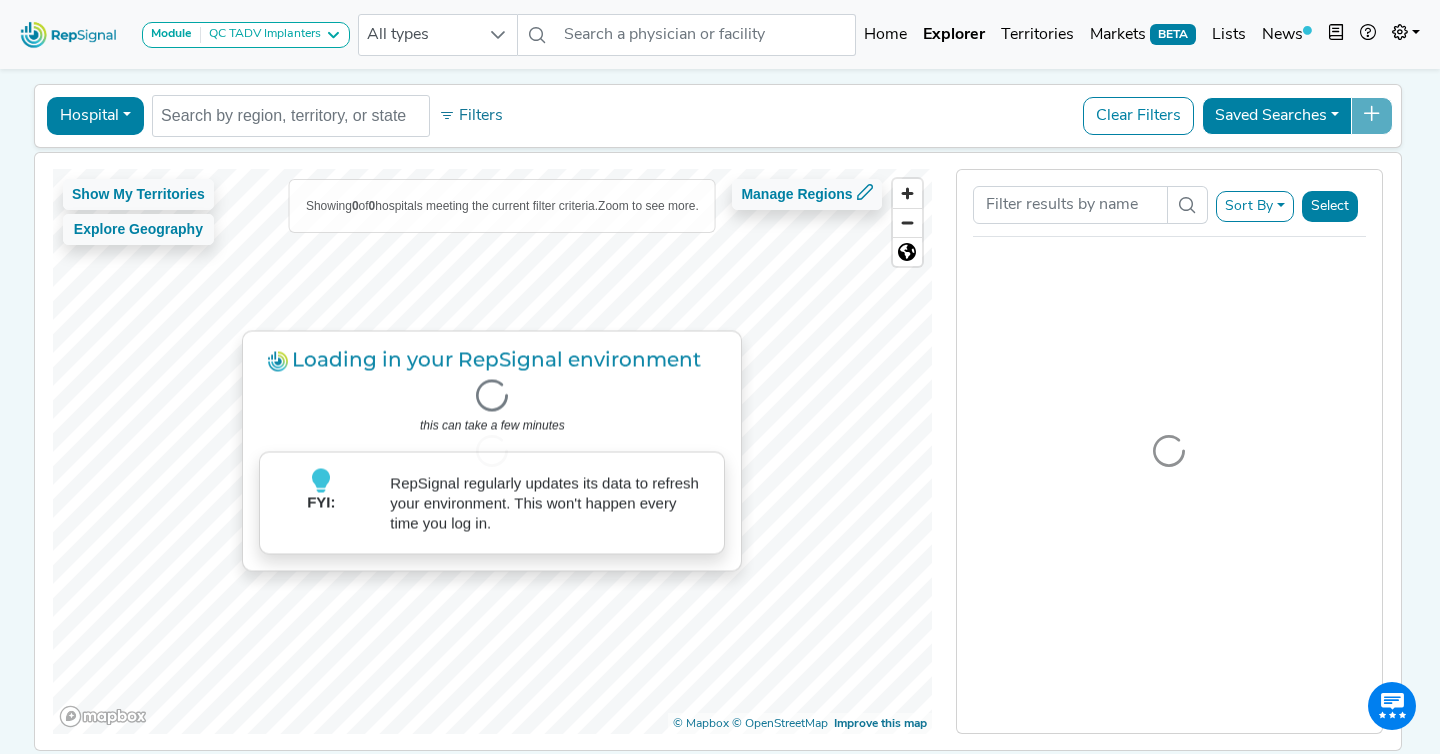 scroll, scrollTop: 76, scrollLeft: 0, axis: vertical 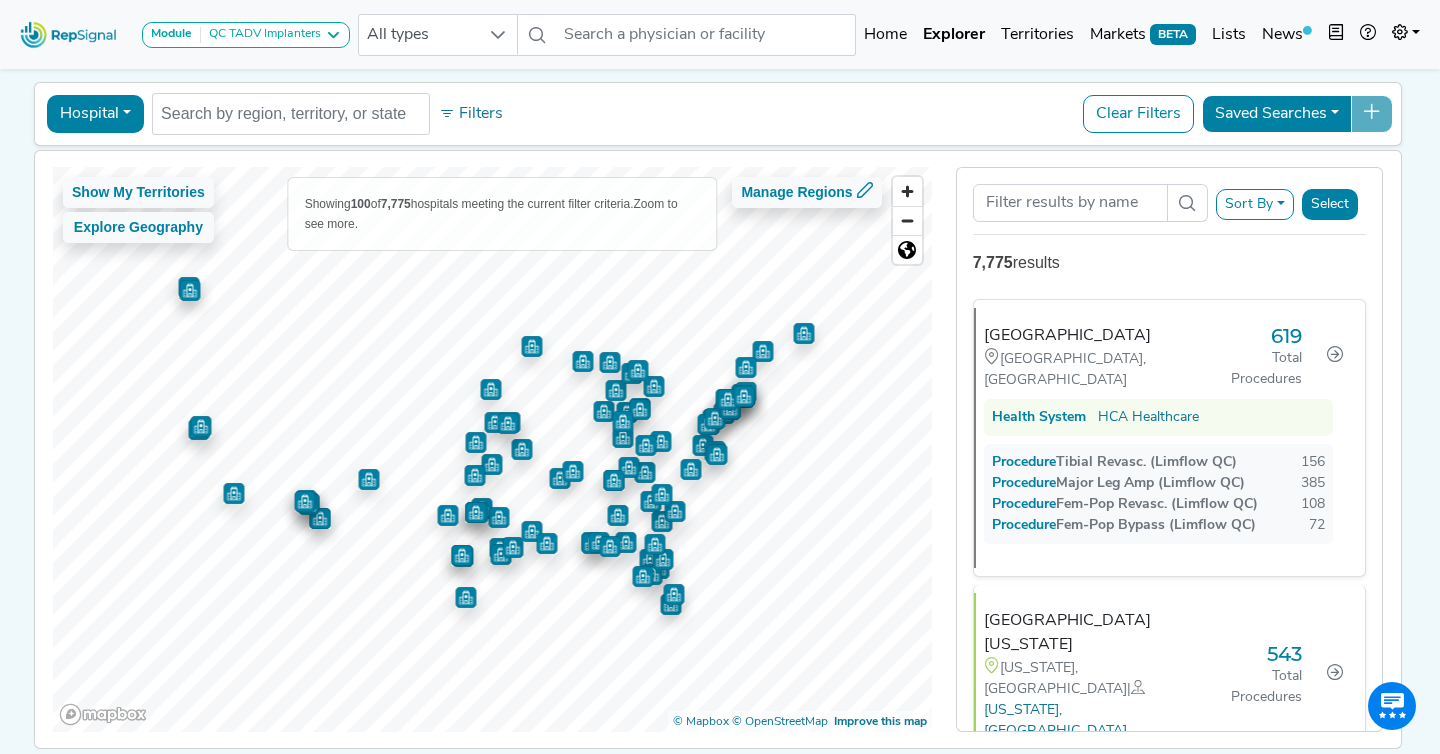 click on "Sort By" at bounding box center [1255, 204] 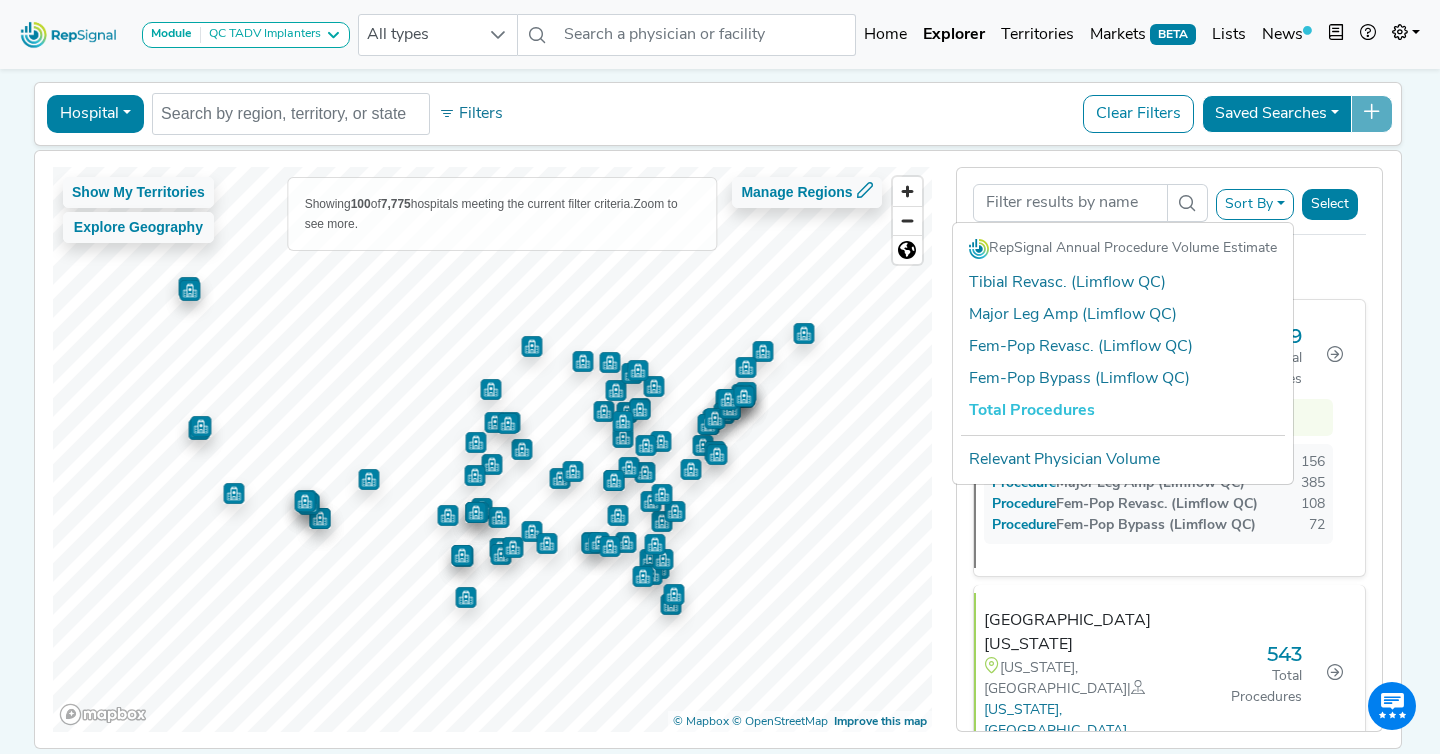 click on "Sort By" at bounding box center (1255, 204) 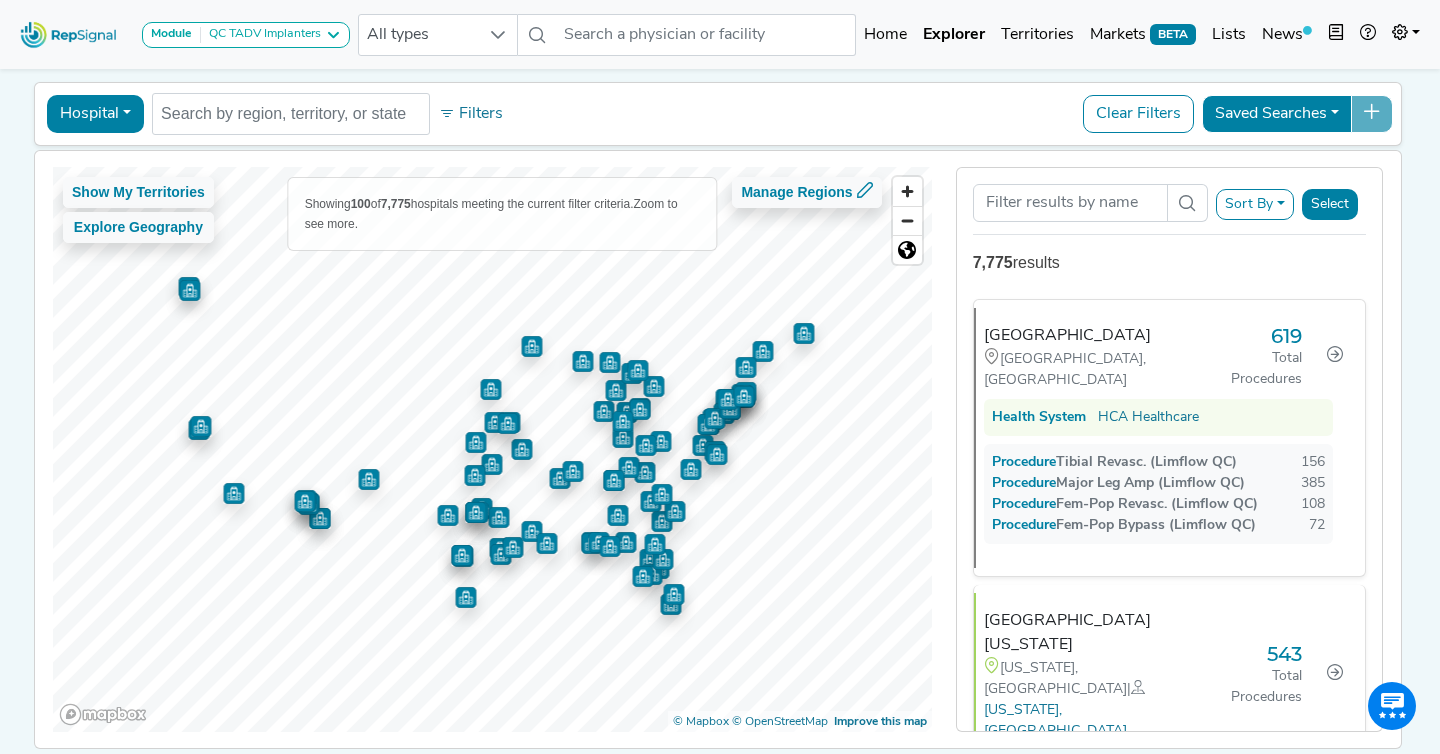 click on "Sort By" at bounding box center (1255, 204) 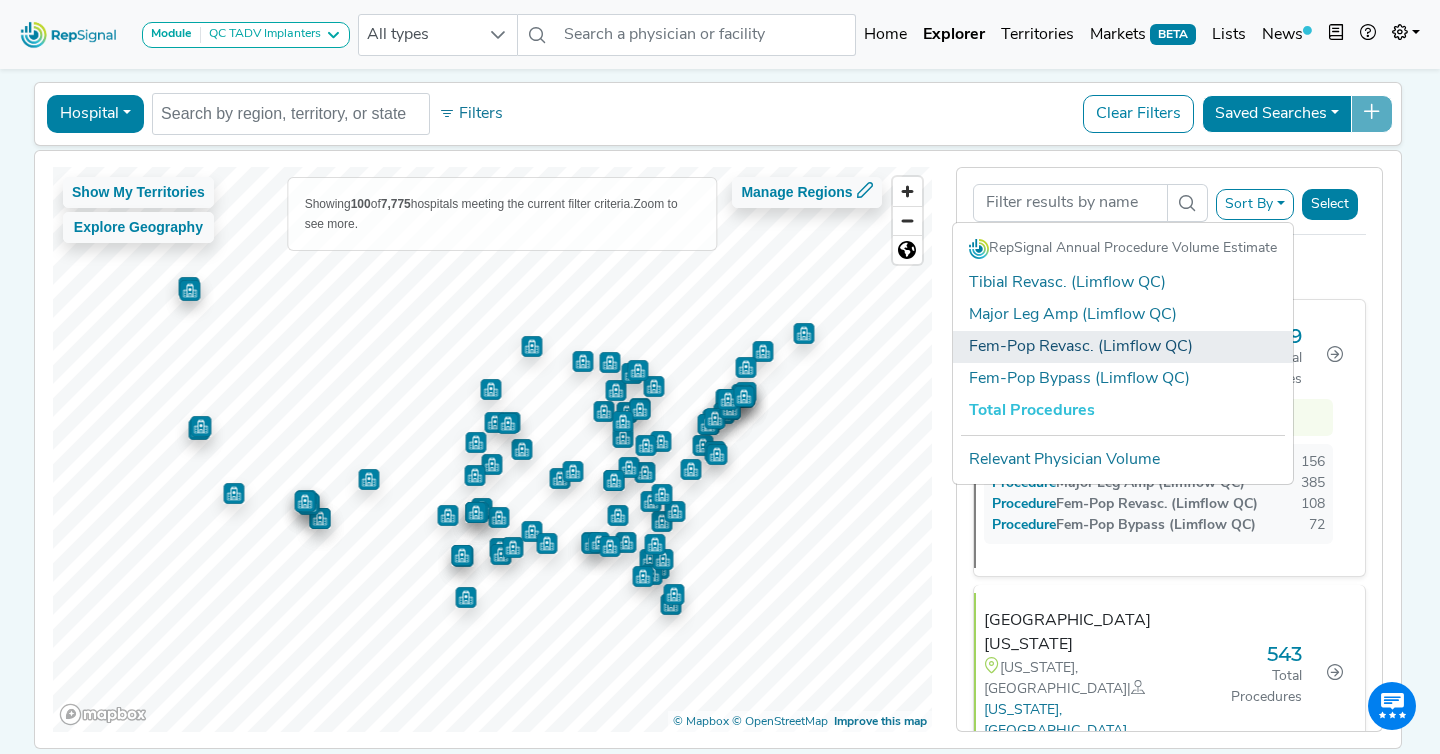 click on "Fem-Pop Revasc. (Limflow QC)" at bounding box center (1123, 347) 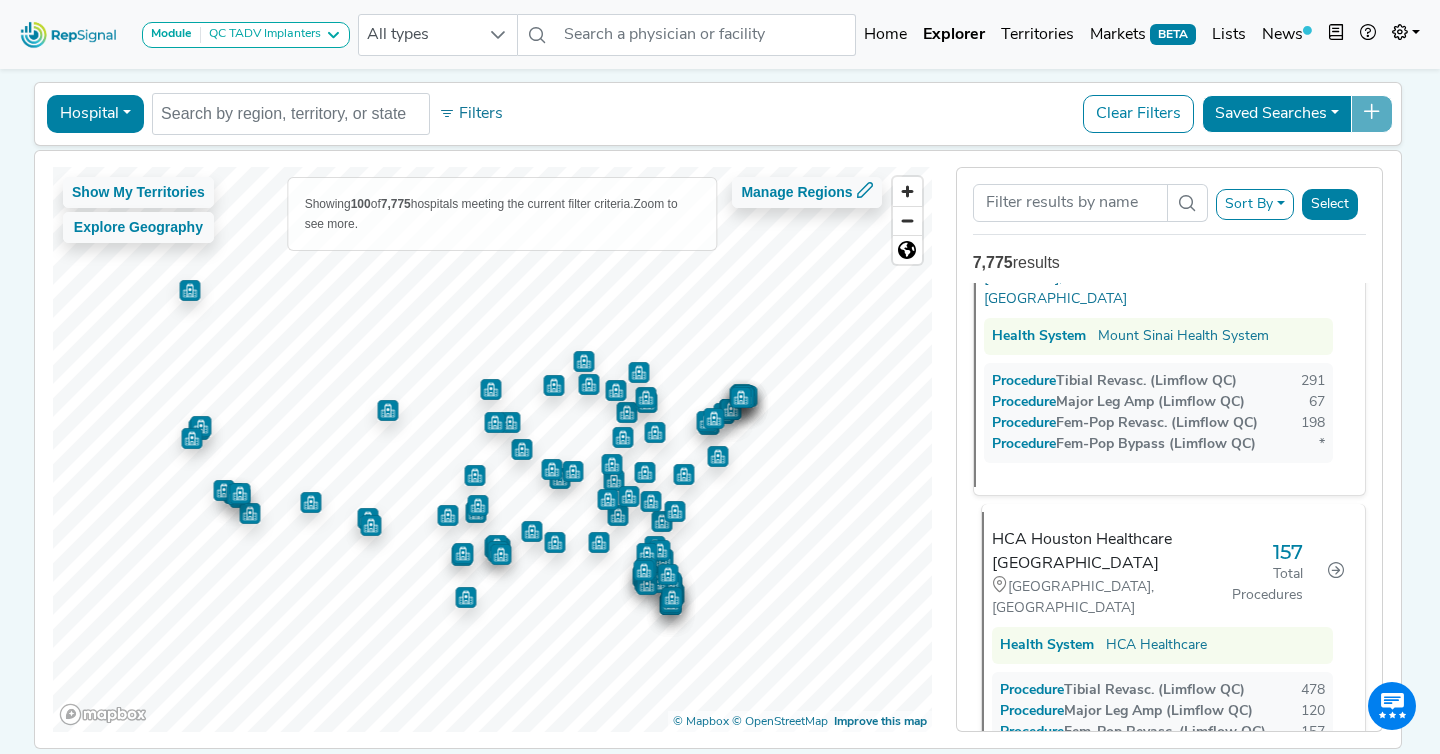 scroll, scrollTop: 0, scrollLeft: 0, axis: both 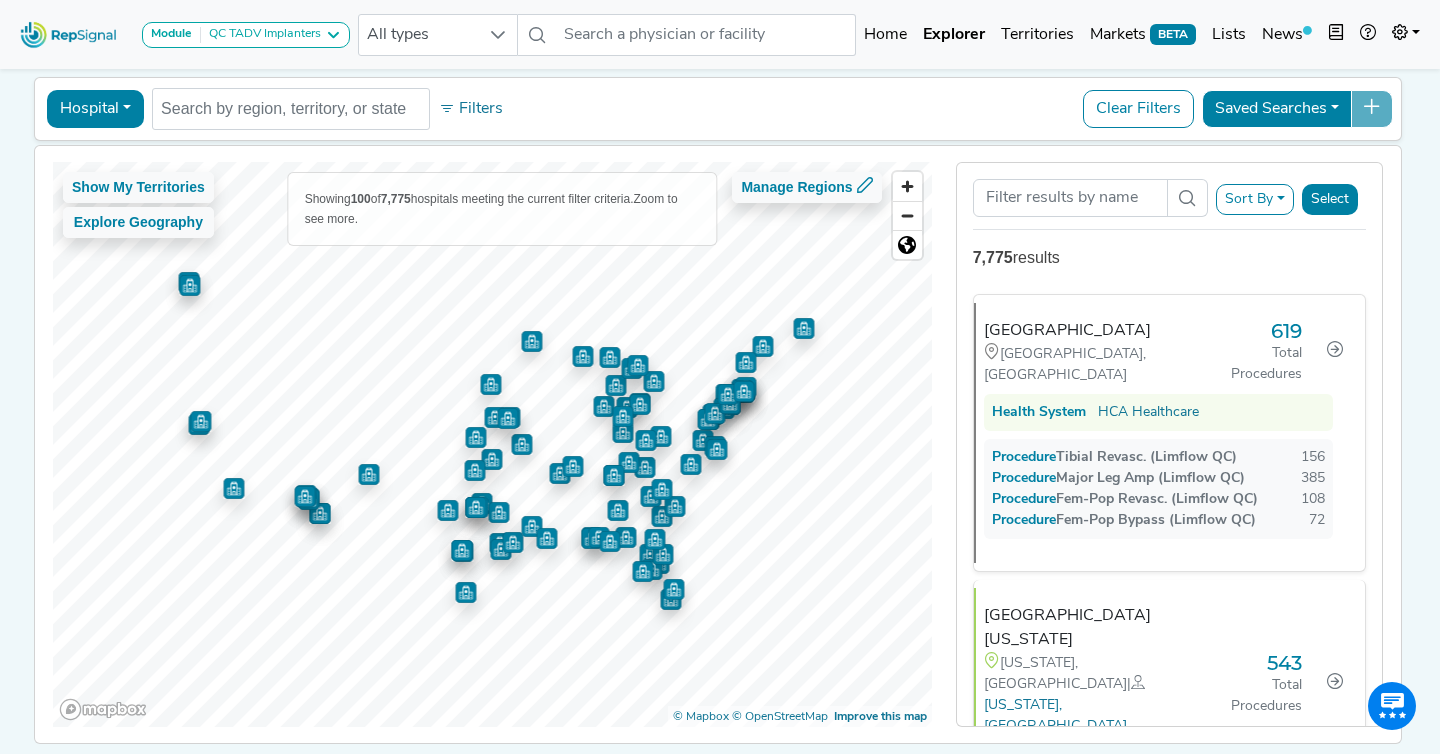click on "Sort By" at bounding box center [1255, 199] 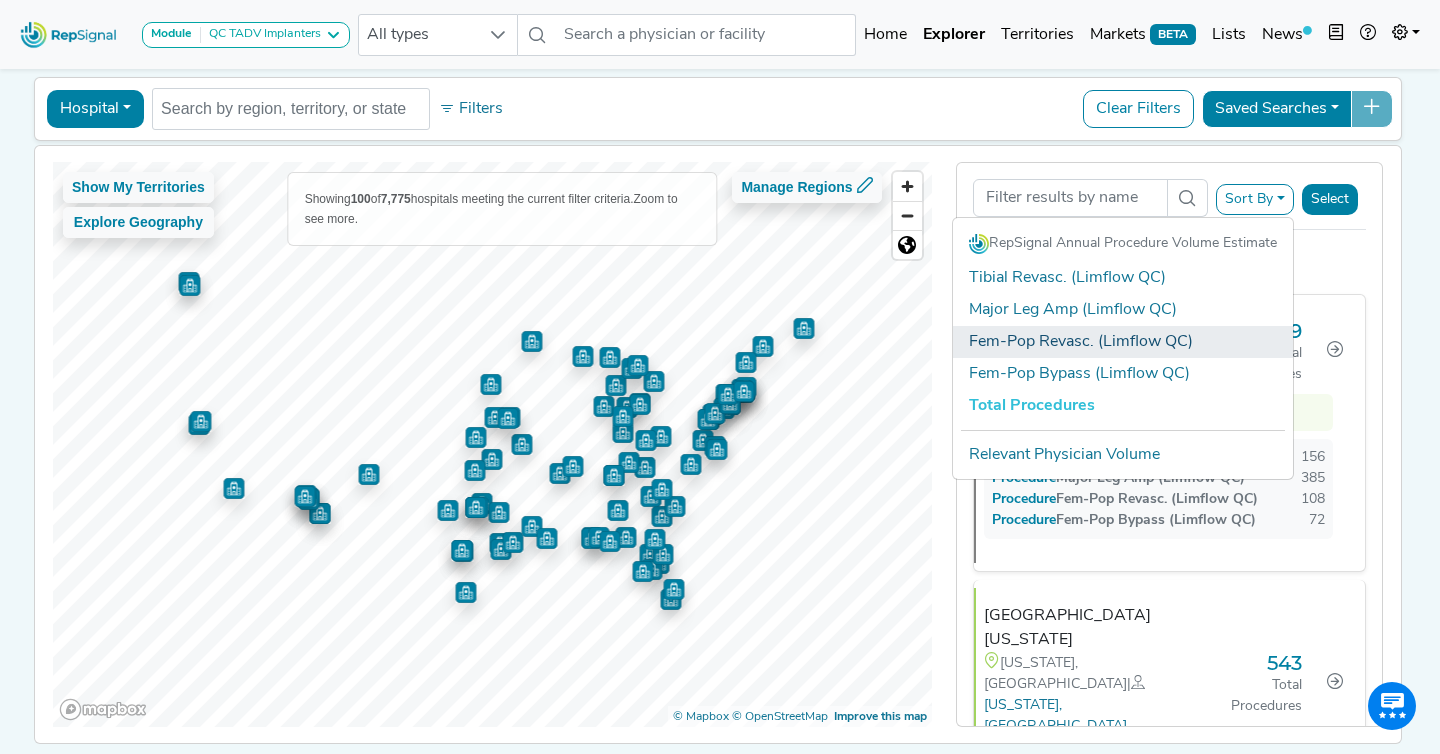 click on "Fem-Pop Revasc. (Limflow QC)" at bounding box center (1123, 342) 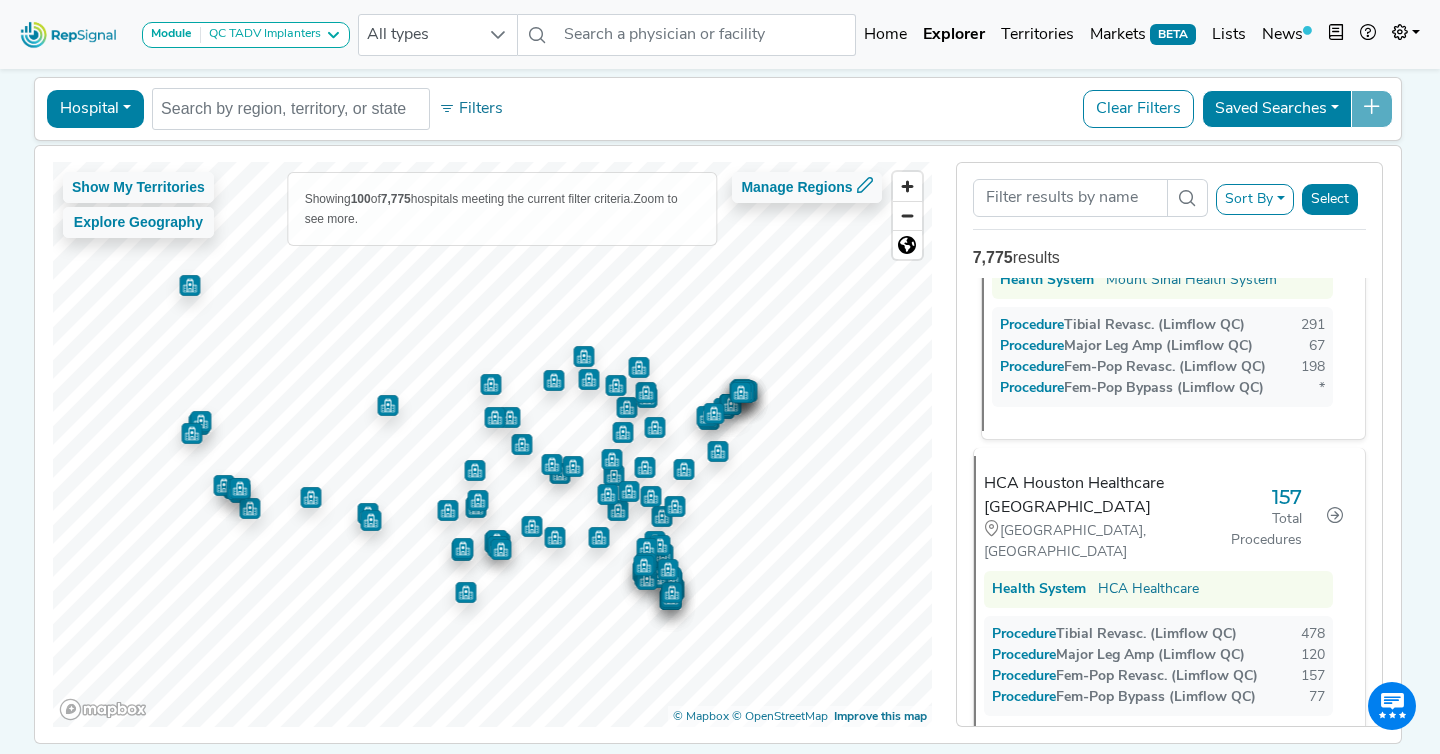 scroll, scrollTop: 222, scrollLeft: 0, axis: vertical 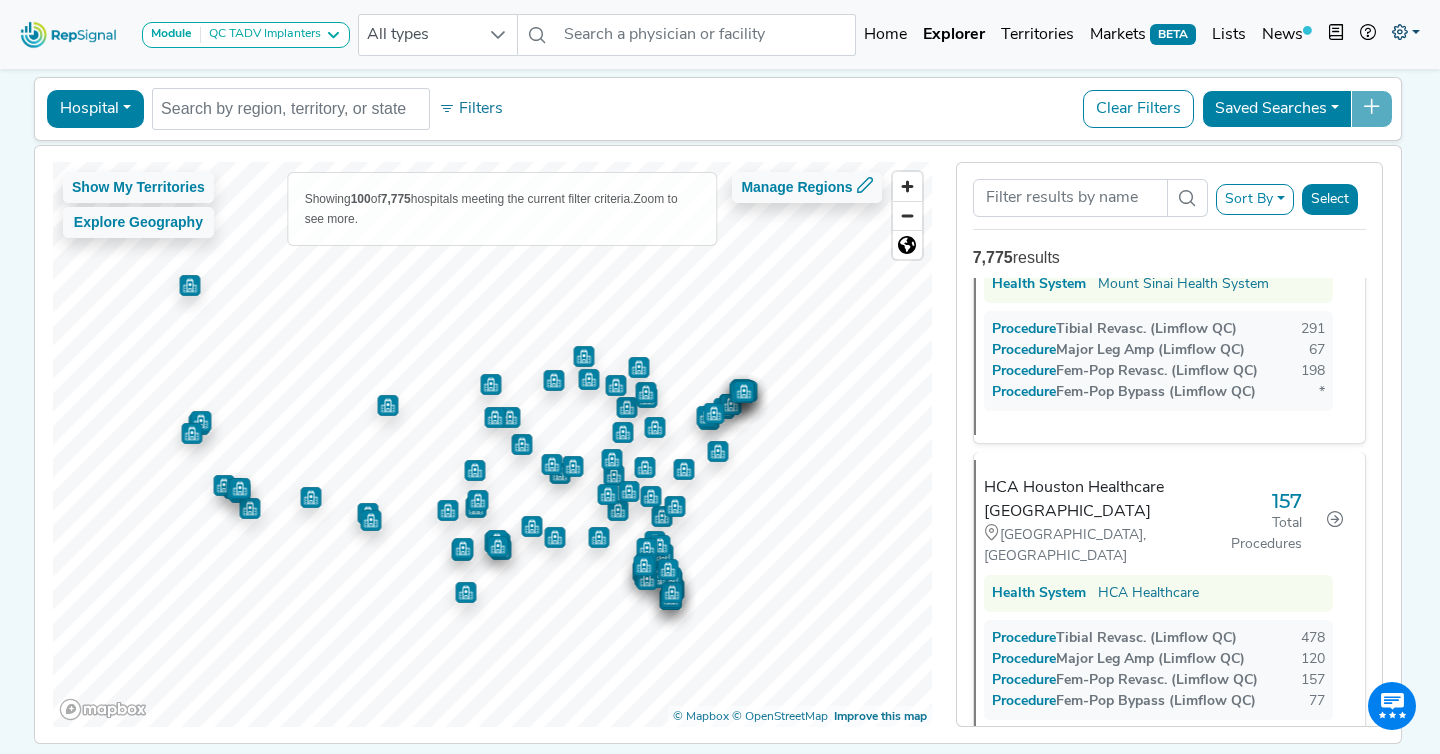 click at bounding box center [1400, 32] 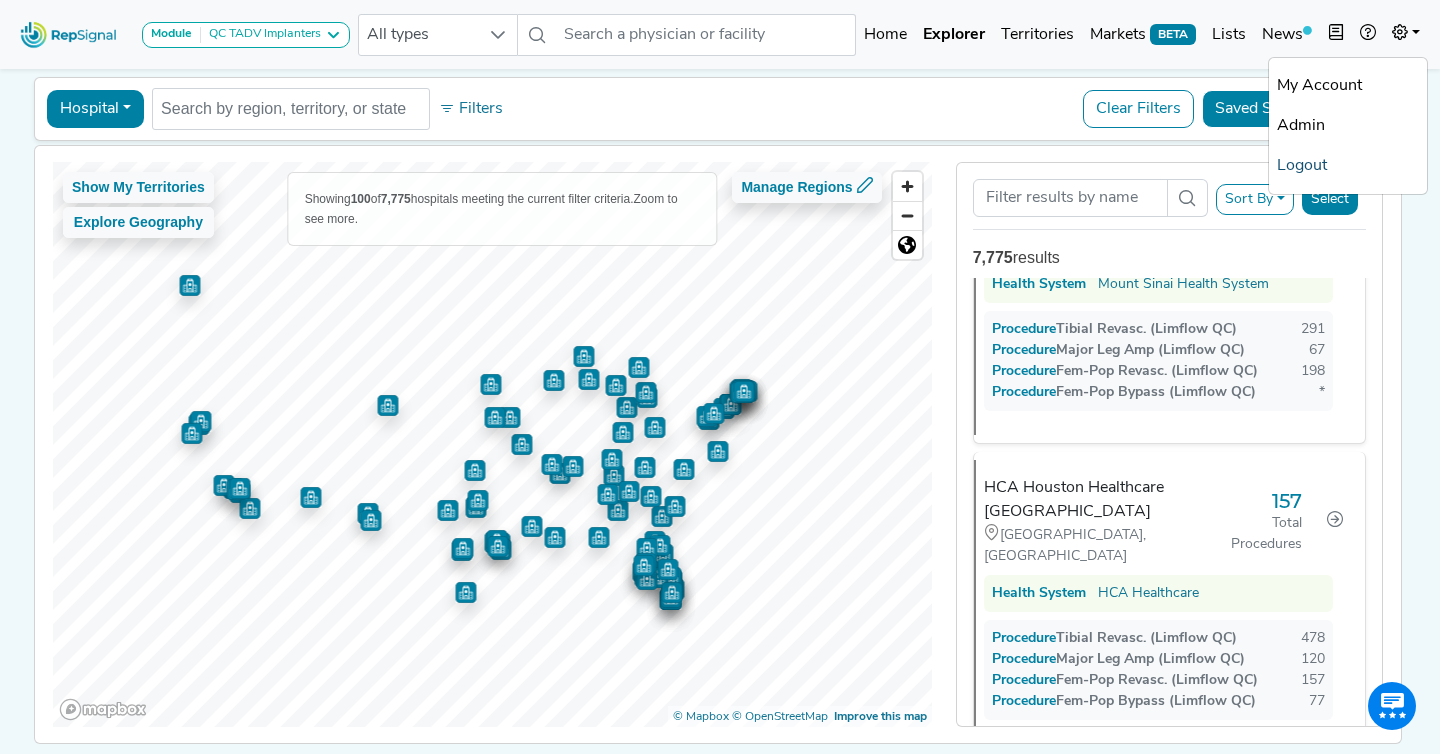 click on "Logout" at bounding box center (1348, 166) 